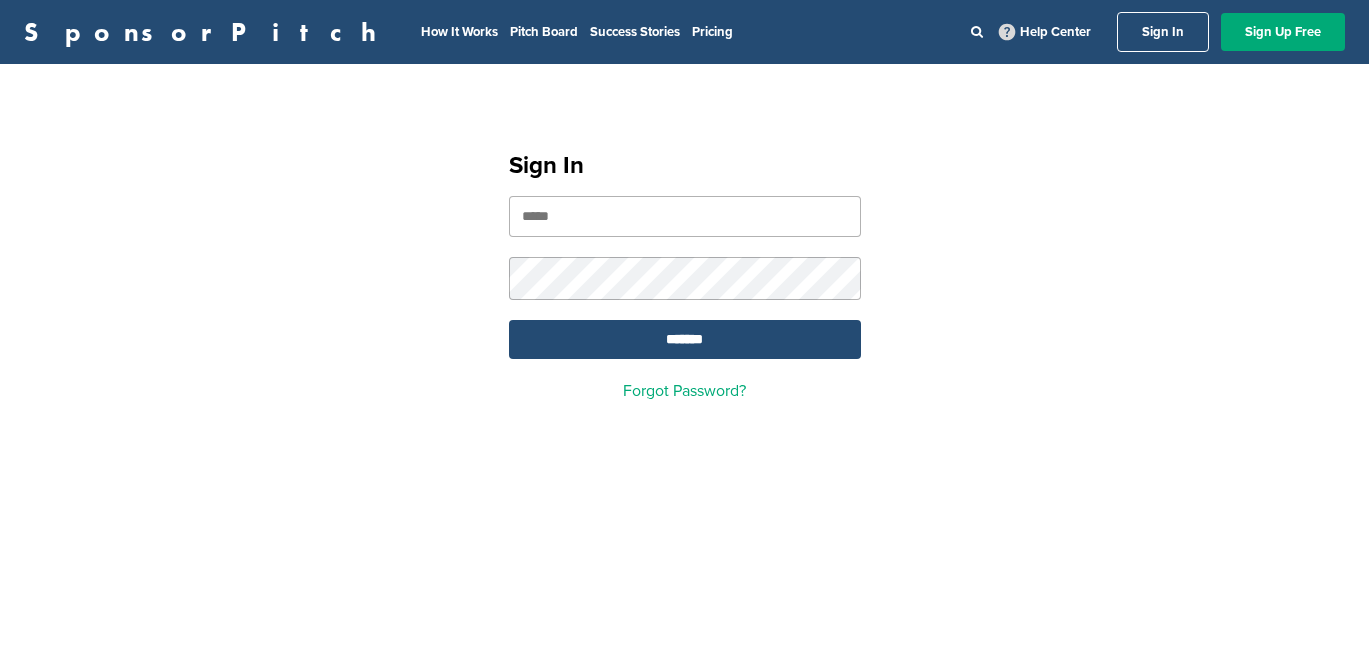 scroll, scrollTop: 0, scrollLeft: 0, axis: both 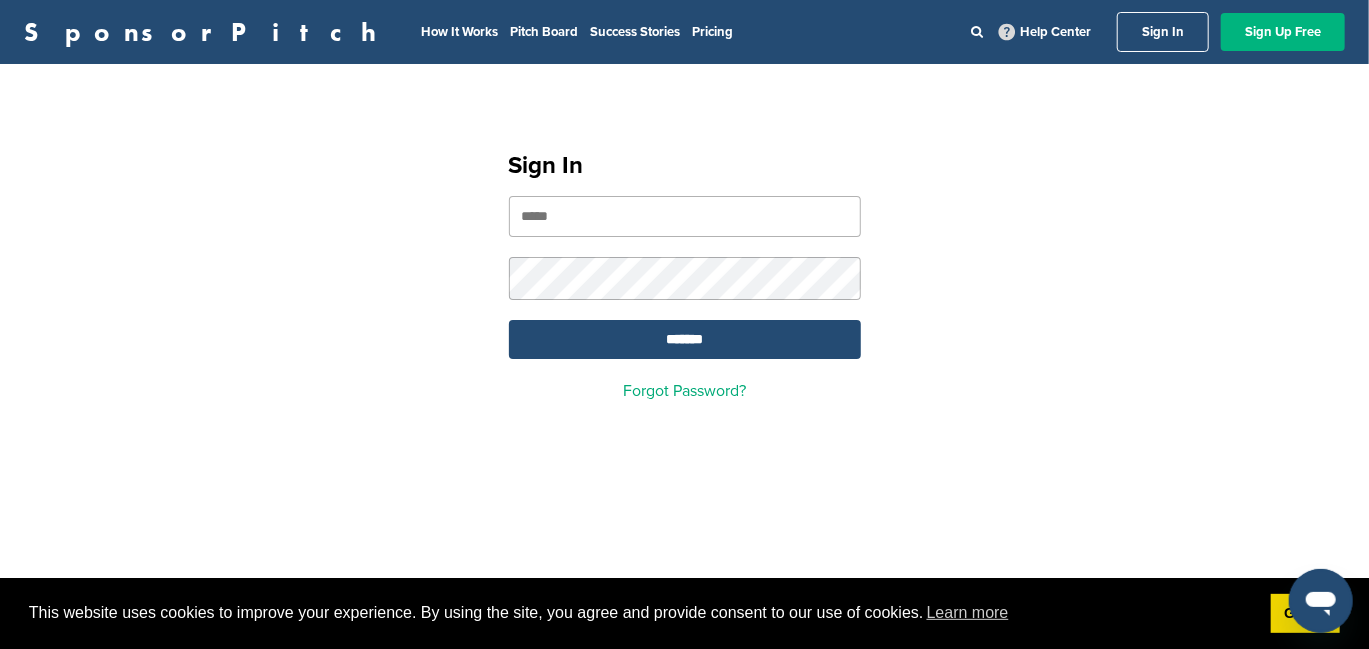 click on "Sign Up Free" at bounding box center (1283, 32) 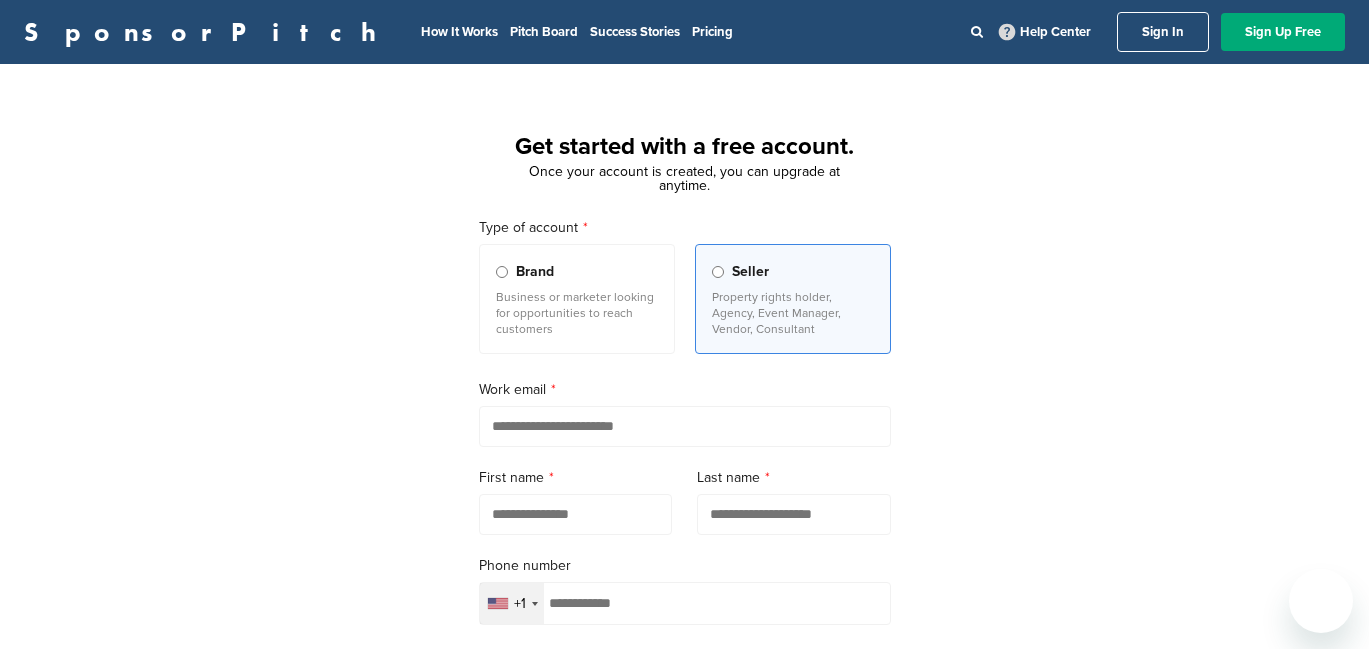 scroll, scrollTop: 0, scrollLeft: 0, axis: both 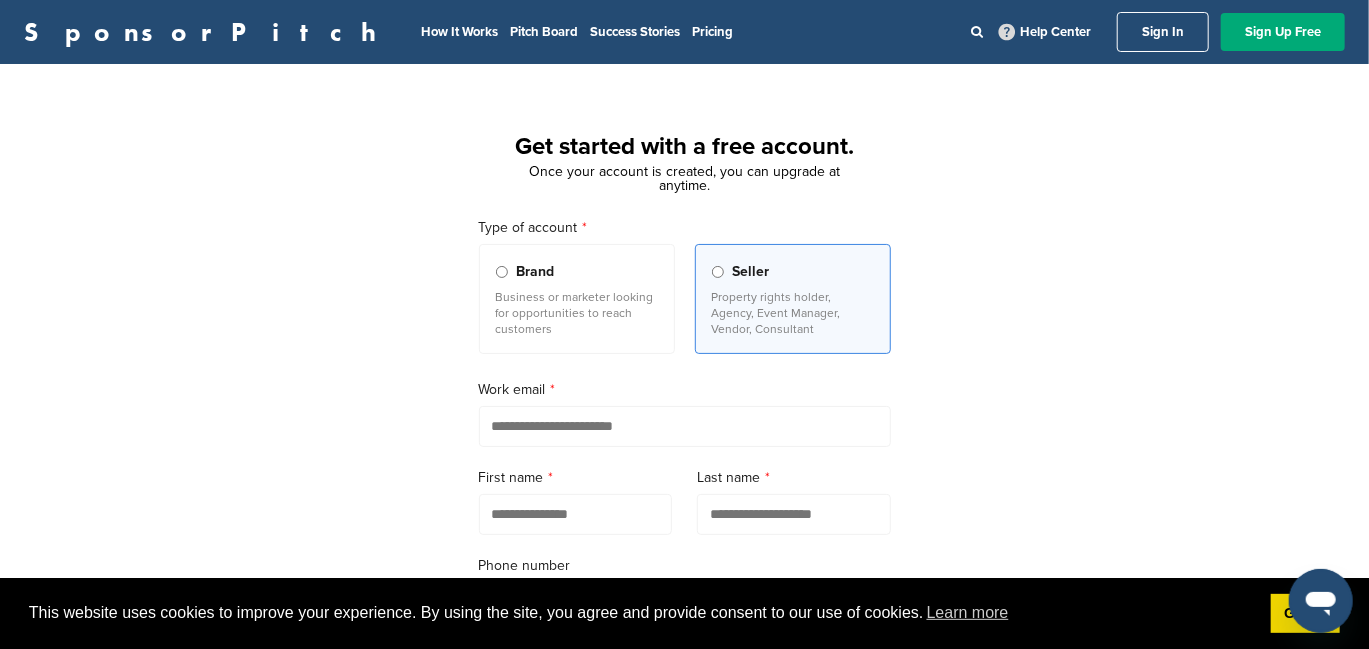 click on "Sign In" at bounding box center (1163, 32) 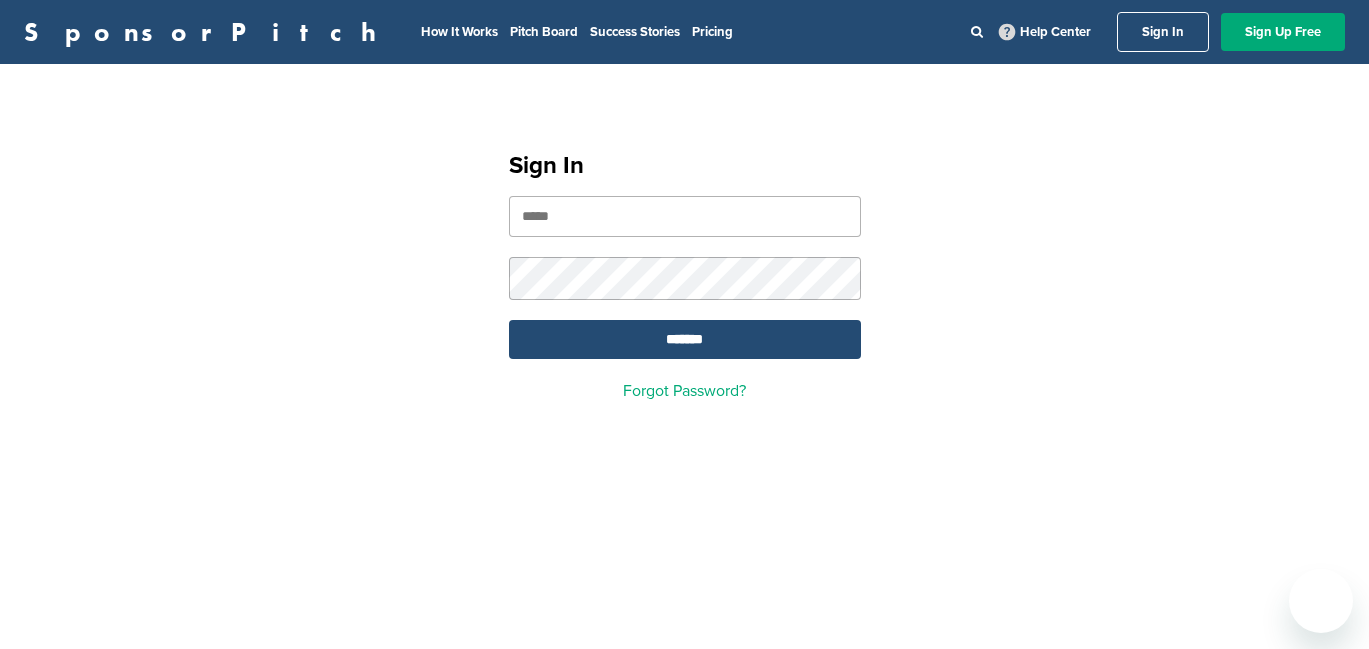 scroll, scrollTop: 0, scrollLeft: 0, axis: both 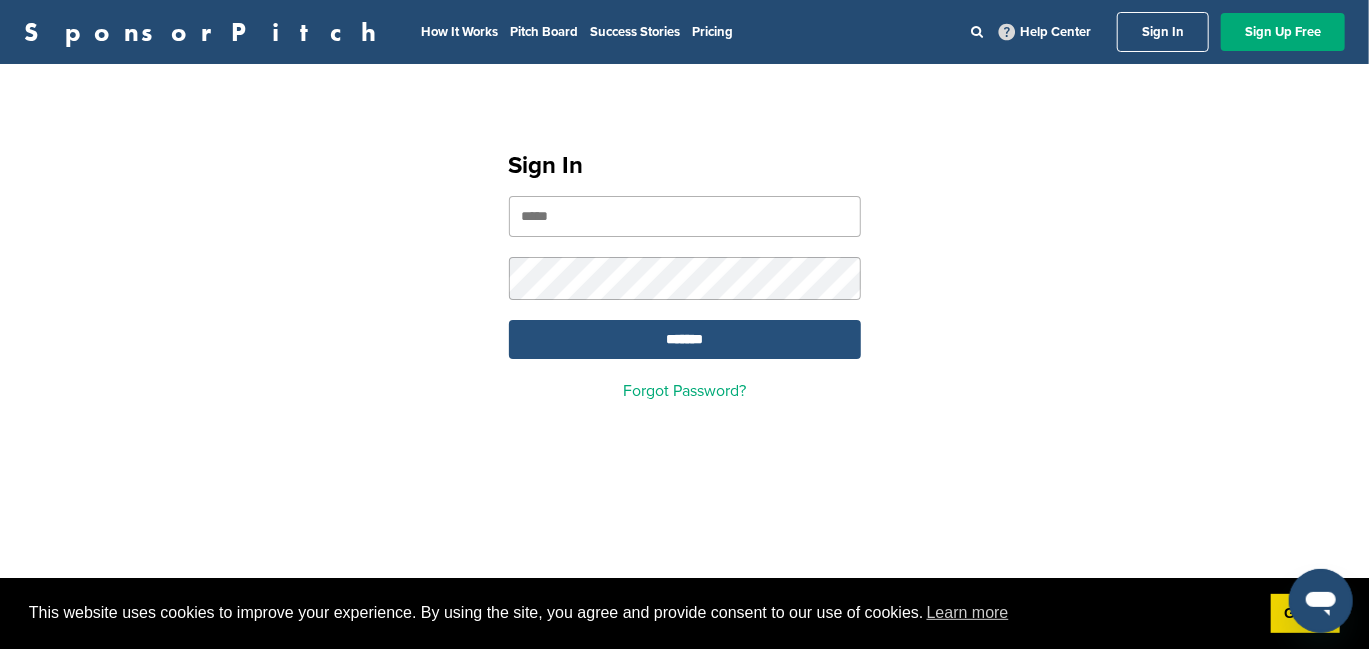 click on "*******" at bounding box center (685, 339) 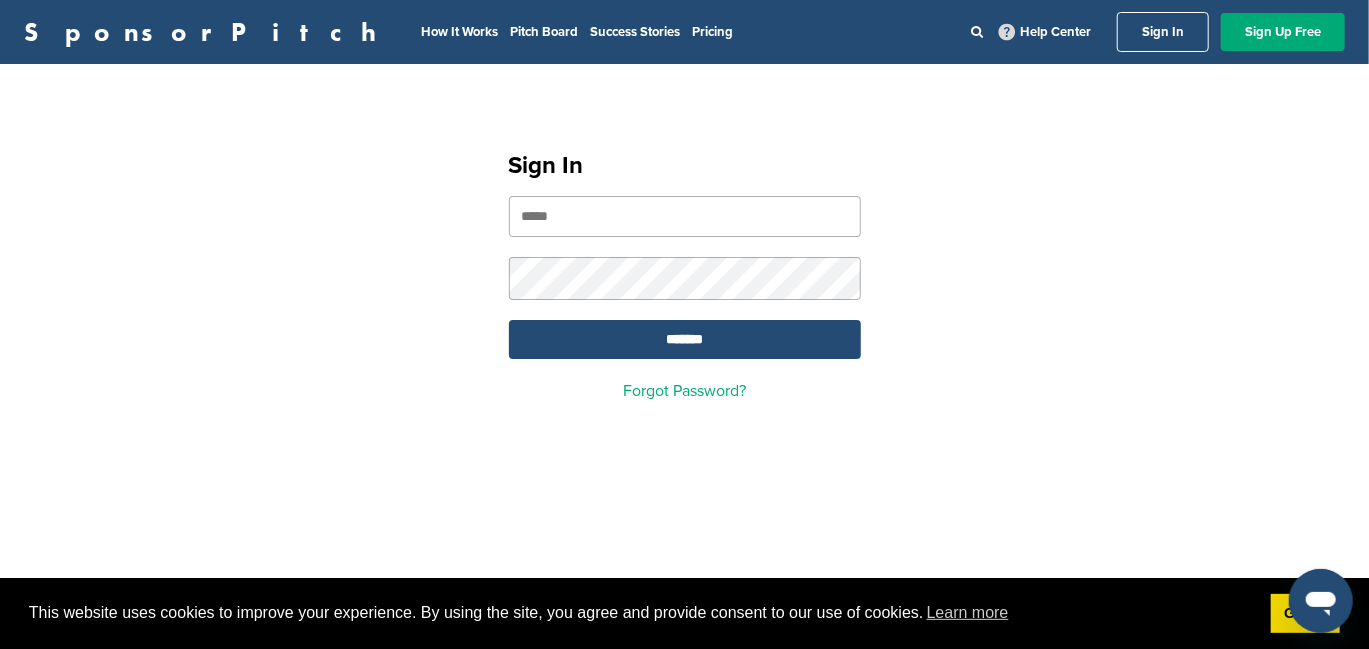 click at bounding box center (685, 216) 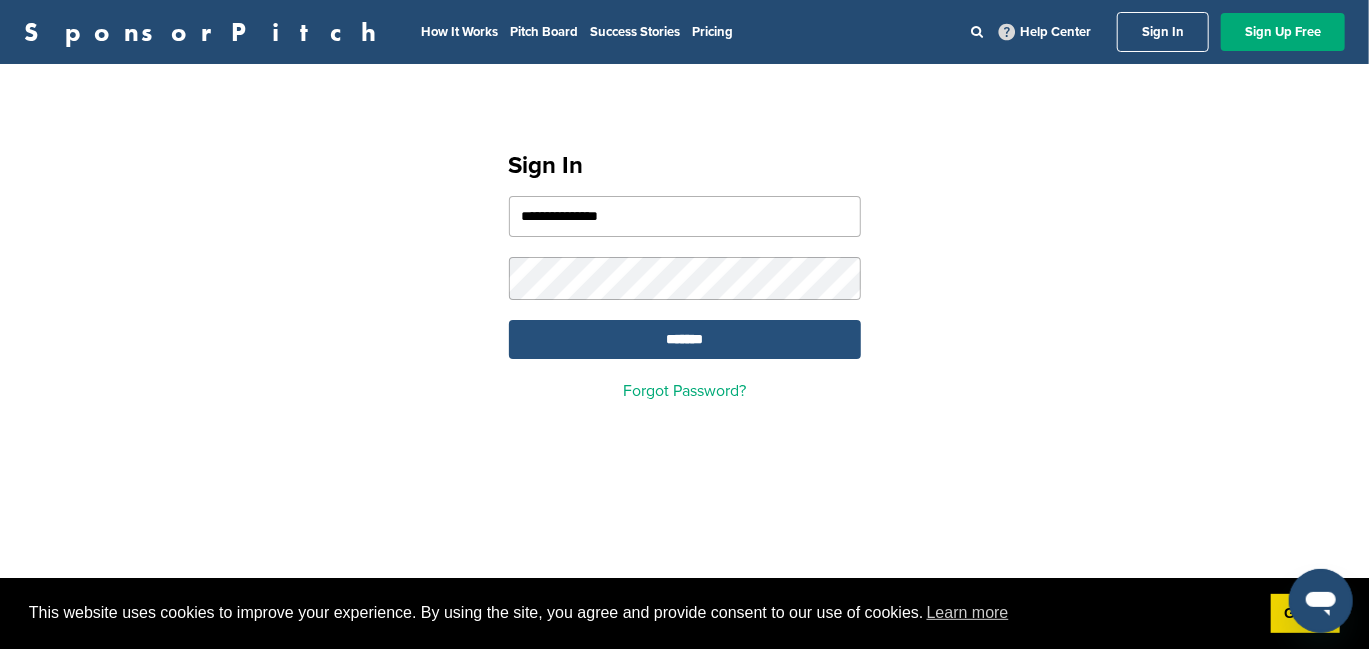 click on "*******" at bounding box center [685, 339] 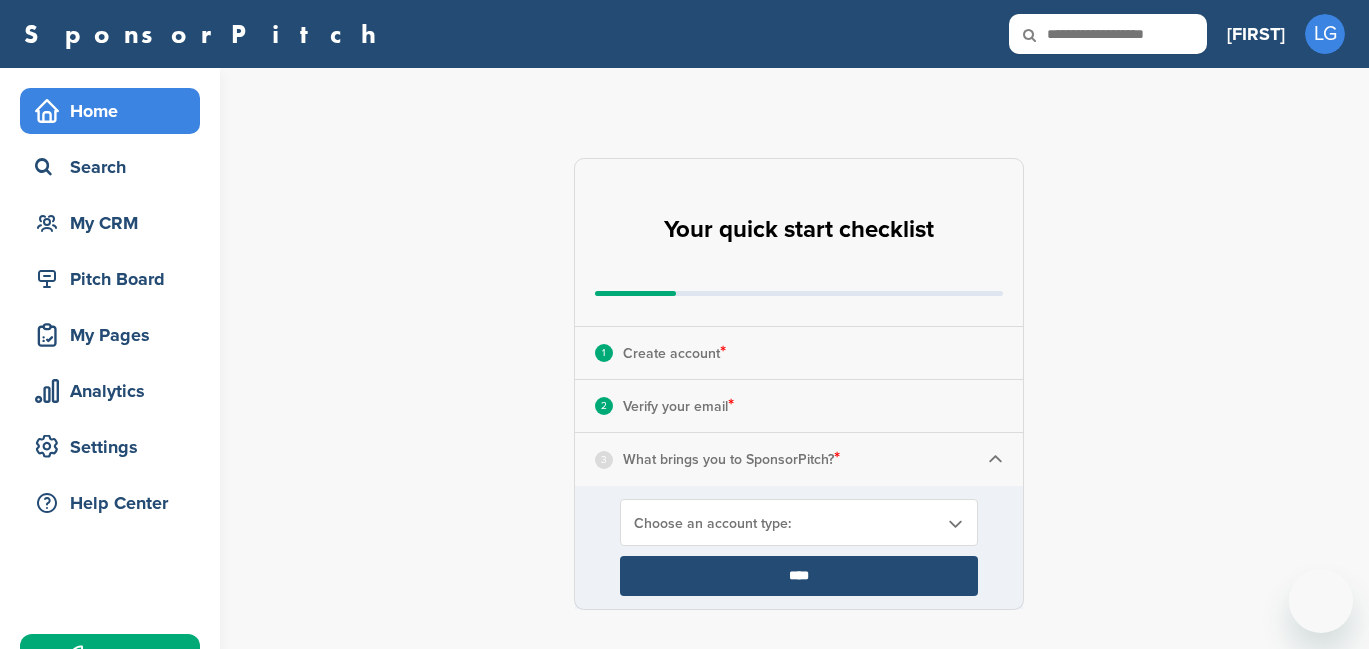 scroll, scrollTop: 0, scrollLeft: 0, axis: both 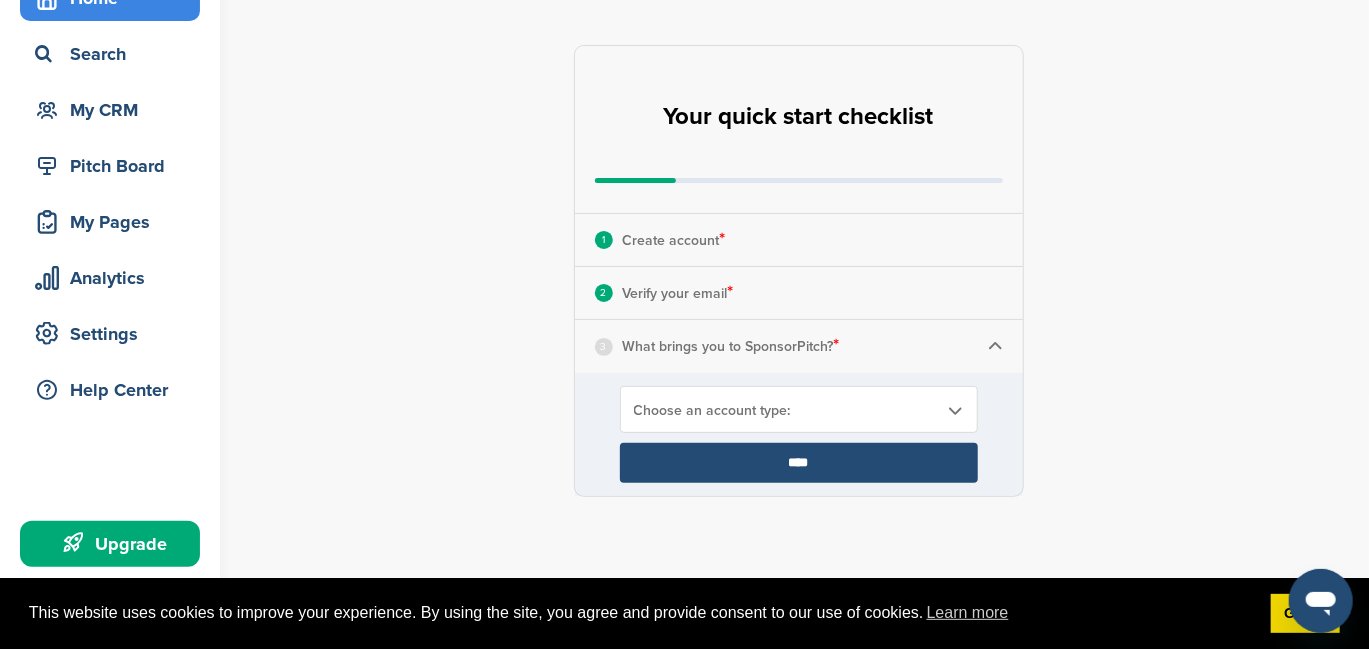 click on "****" at bounding box center (799, 463) 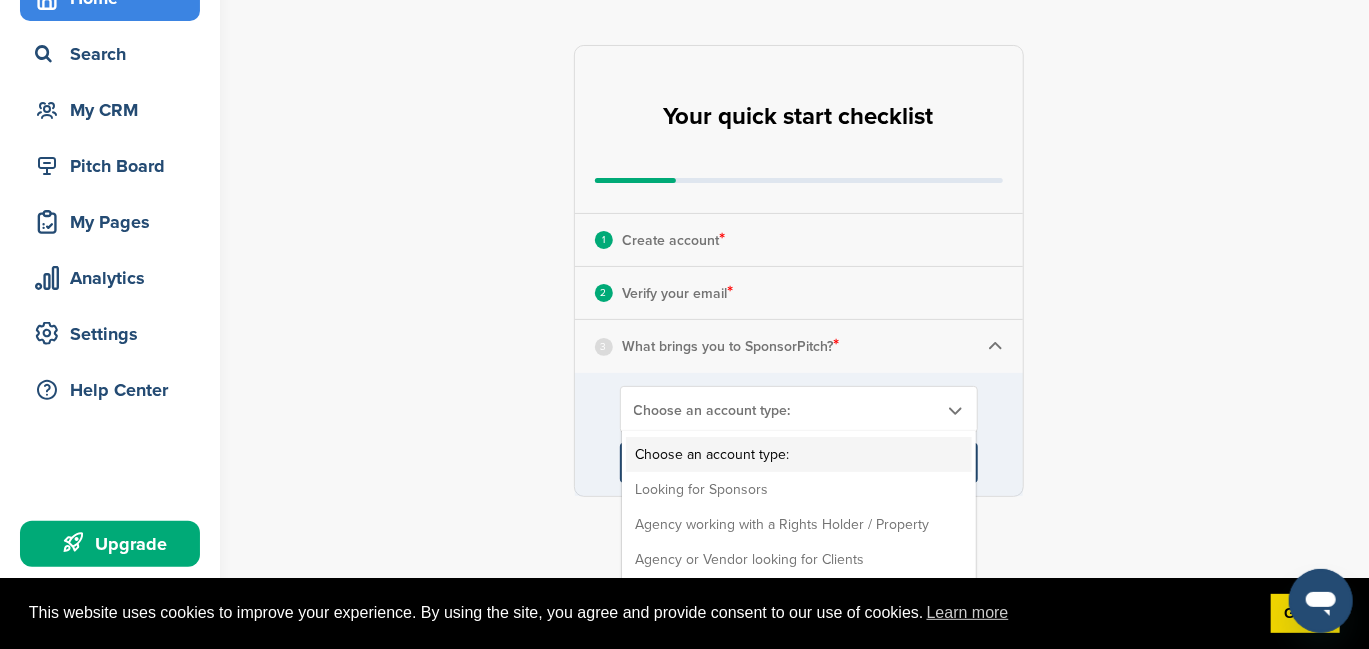 click on "Choose an account type:" at bounding box center (786, 410) 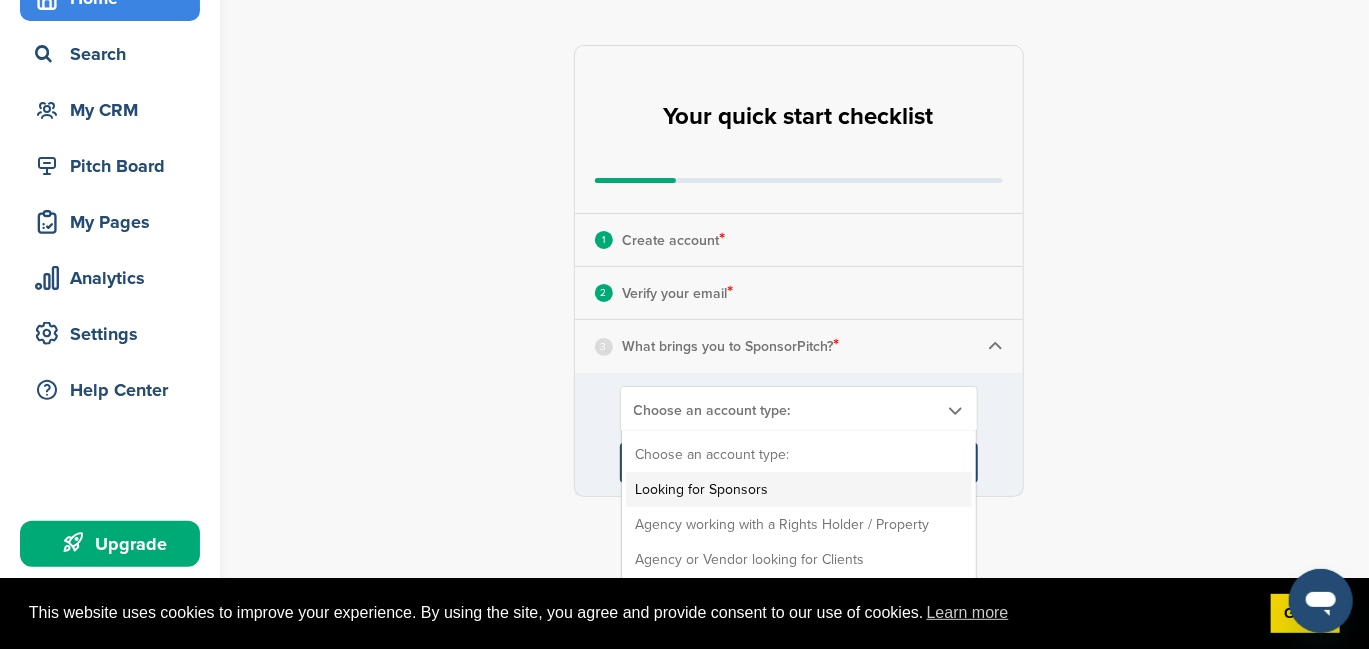 click on "Looking for Sponsors" at bounding box center [799, 489] 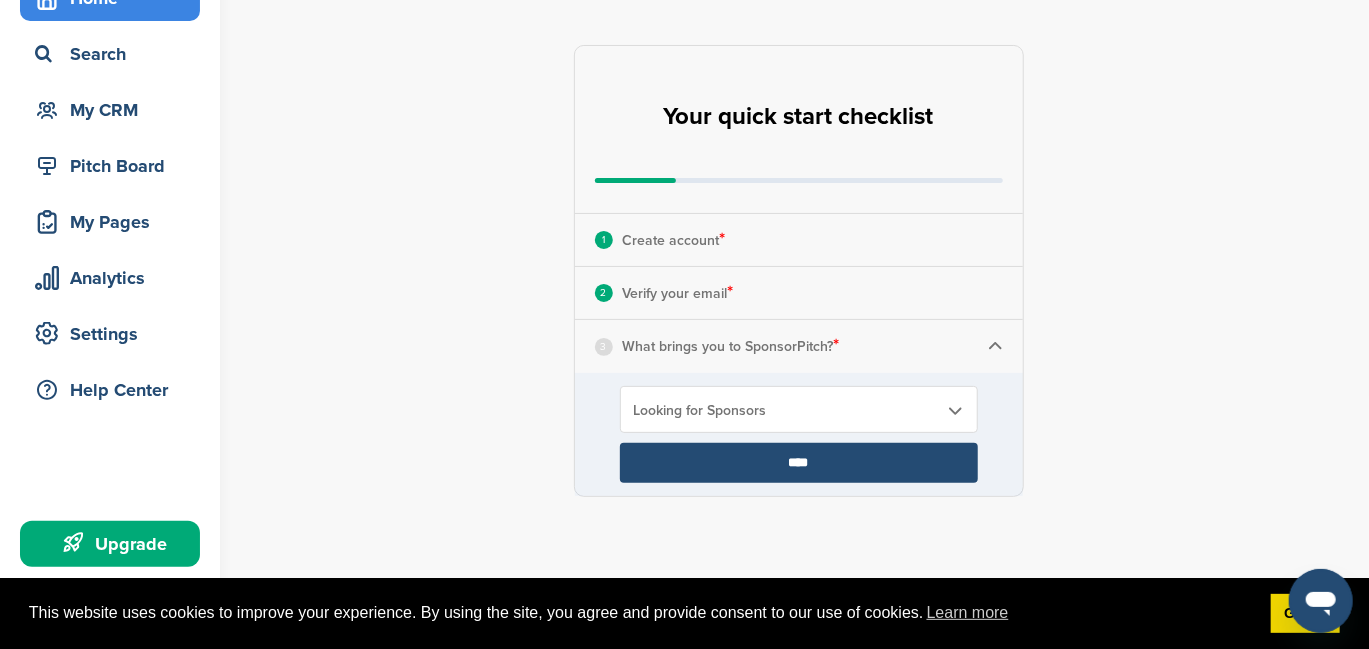 click on "****" at bounding box center [799, 463] 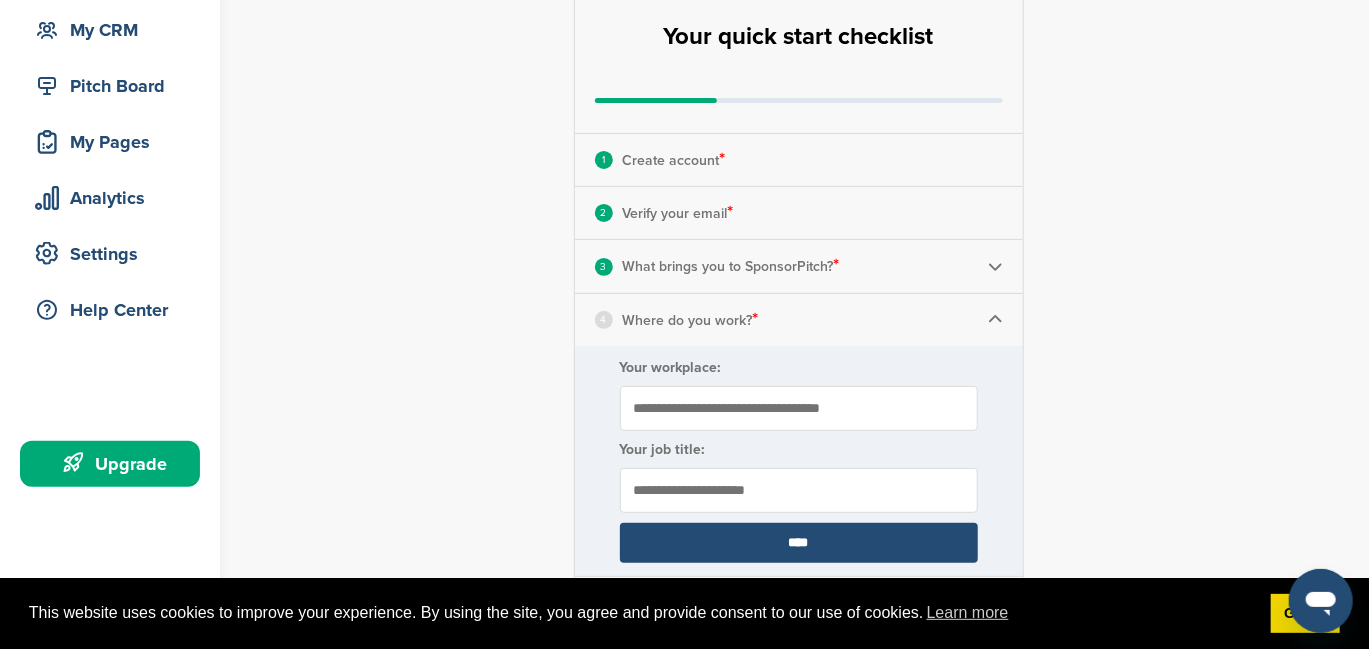 scroll, scrollTop: 202, scrollLeft: 0, axis: vertical 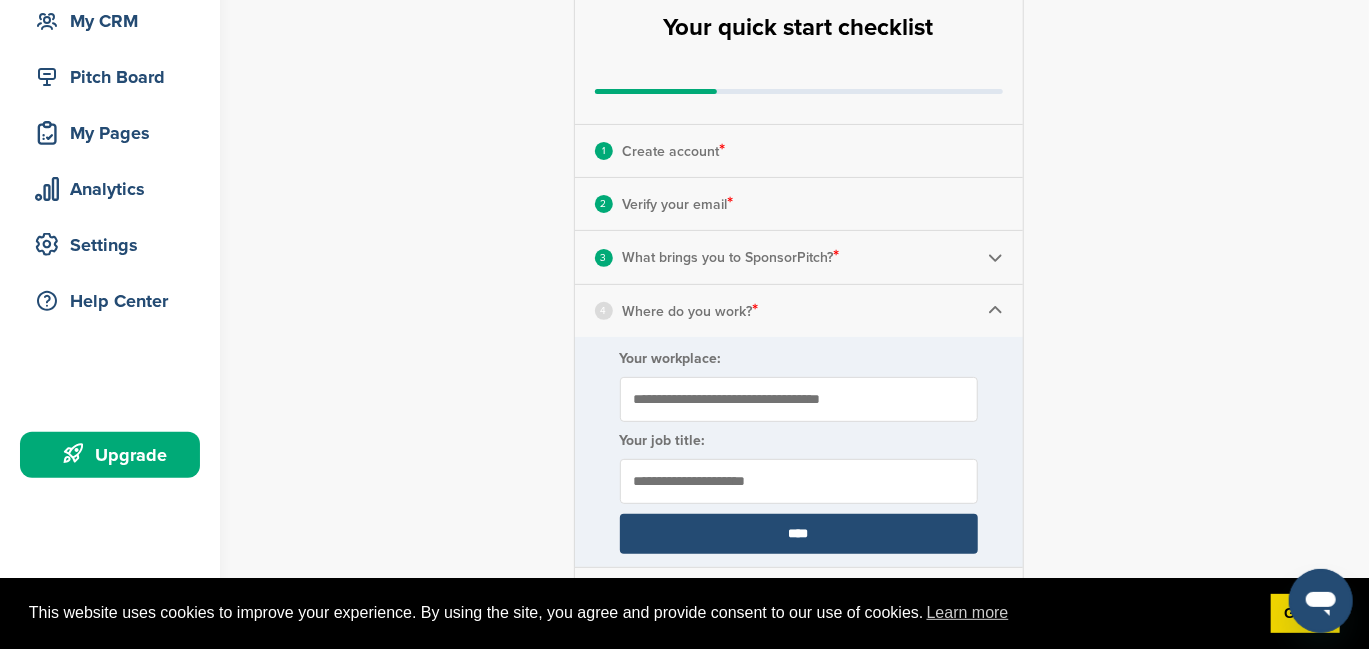 click on "3
What brings you to SponsorPitch?
*" at bounding box center [799, 257] 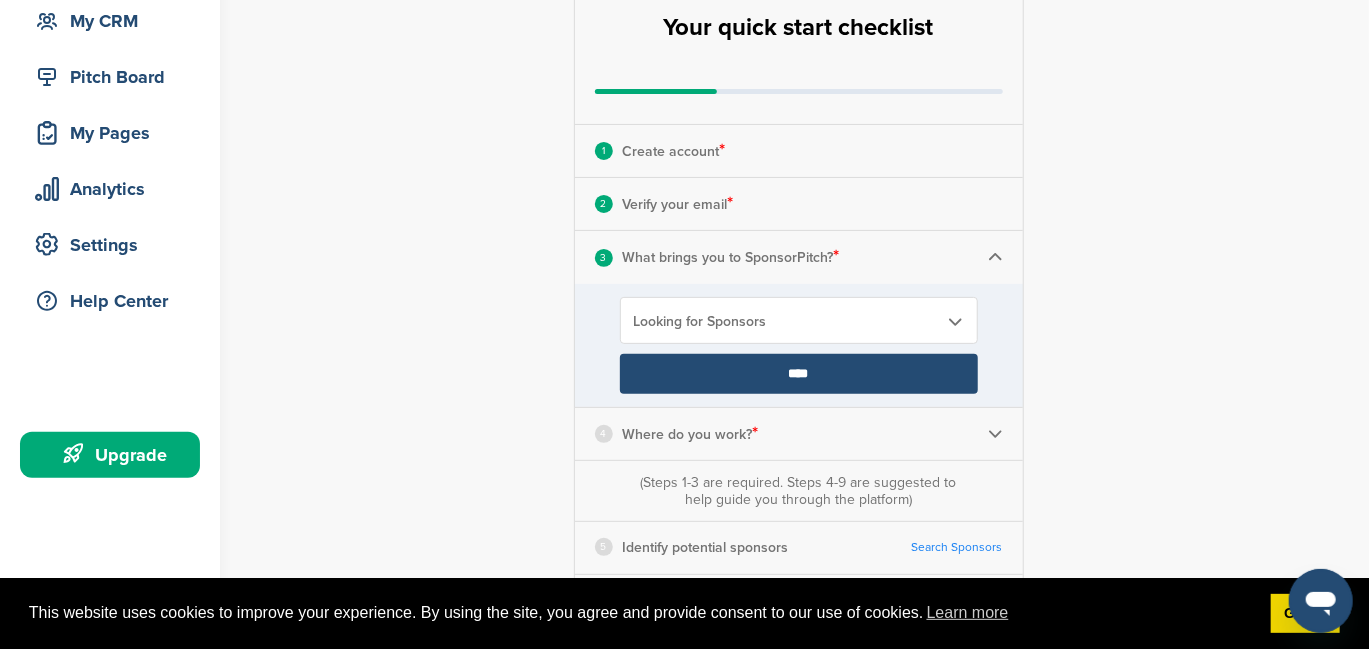 click on "****" at bounding box center (799, 374) 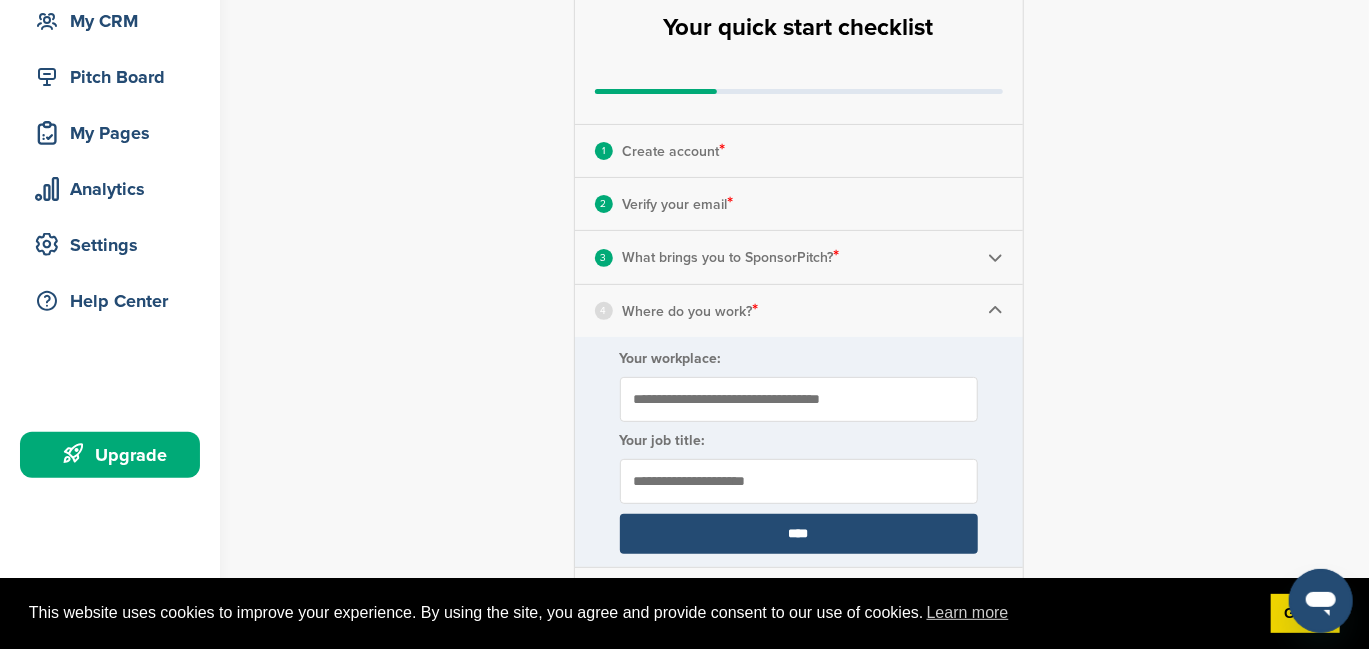 click on "4
Where do you work?
*" at bounding box center (799, 311) 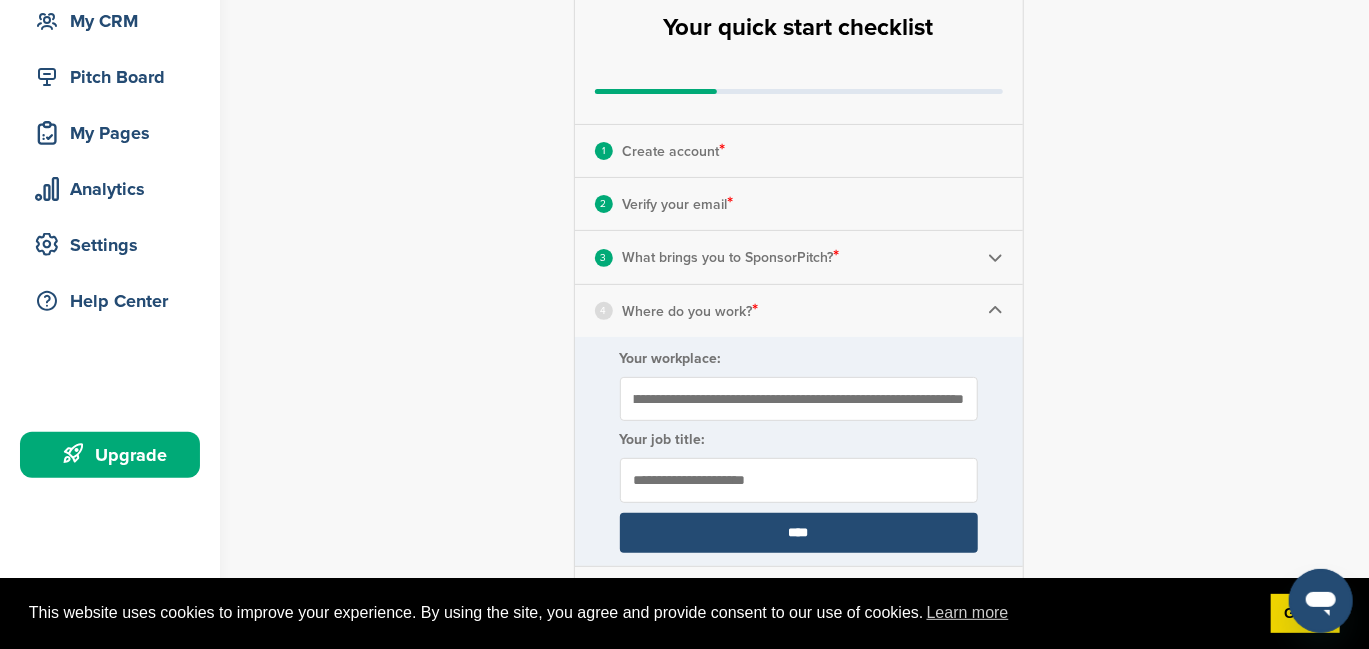 scroll, scrollTop: 0, scrollLeft: 162, axis: horizontal 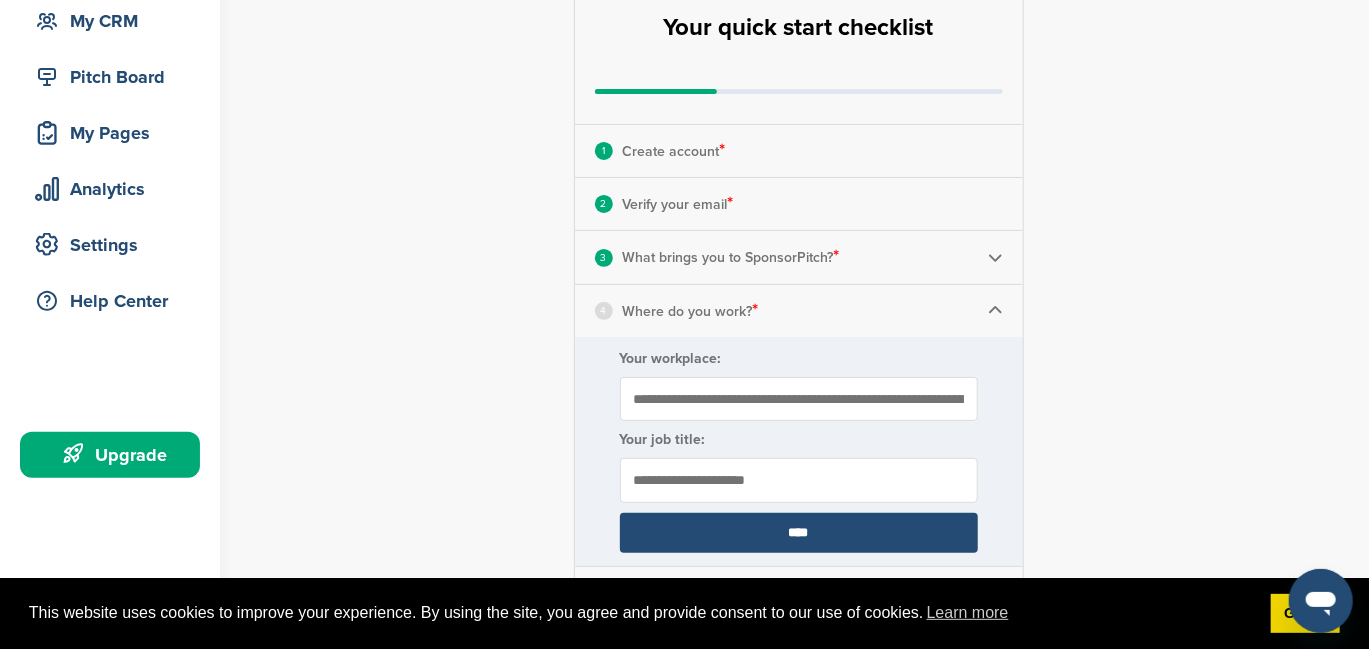 click at bounding box center [799, 480] 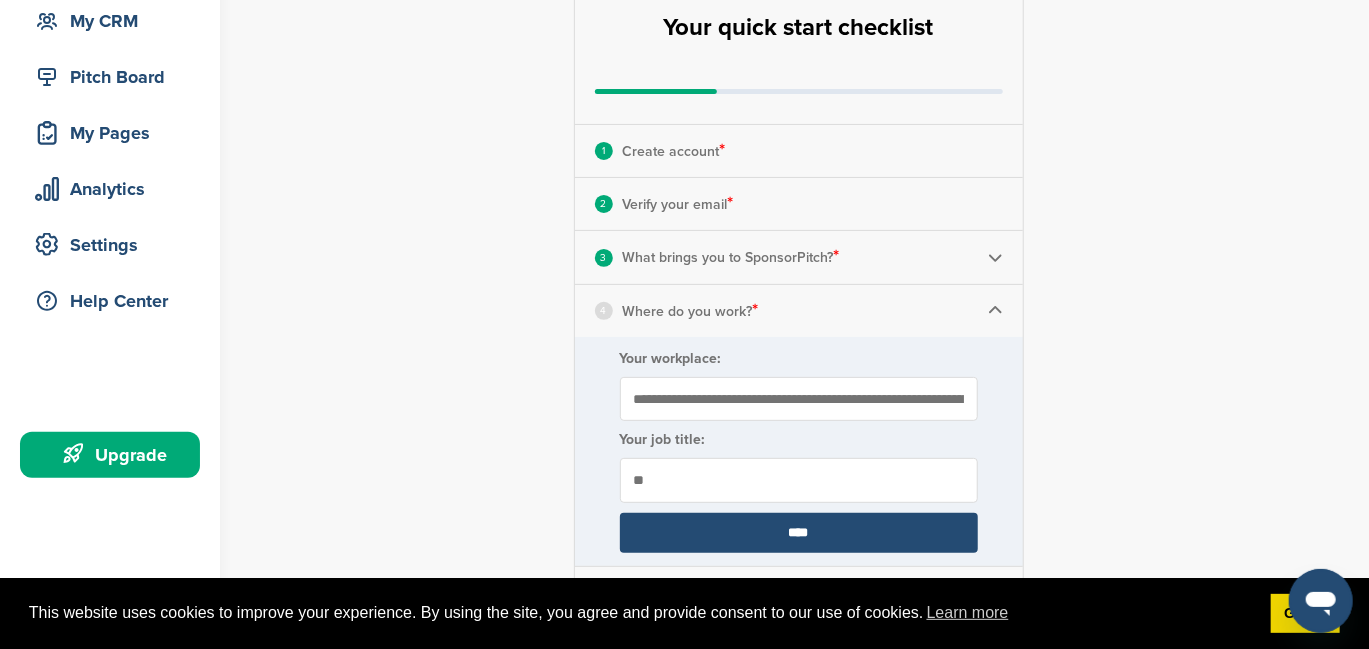 type on "*" 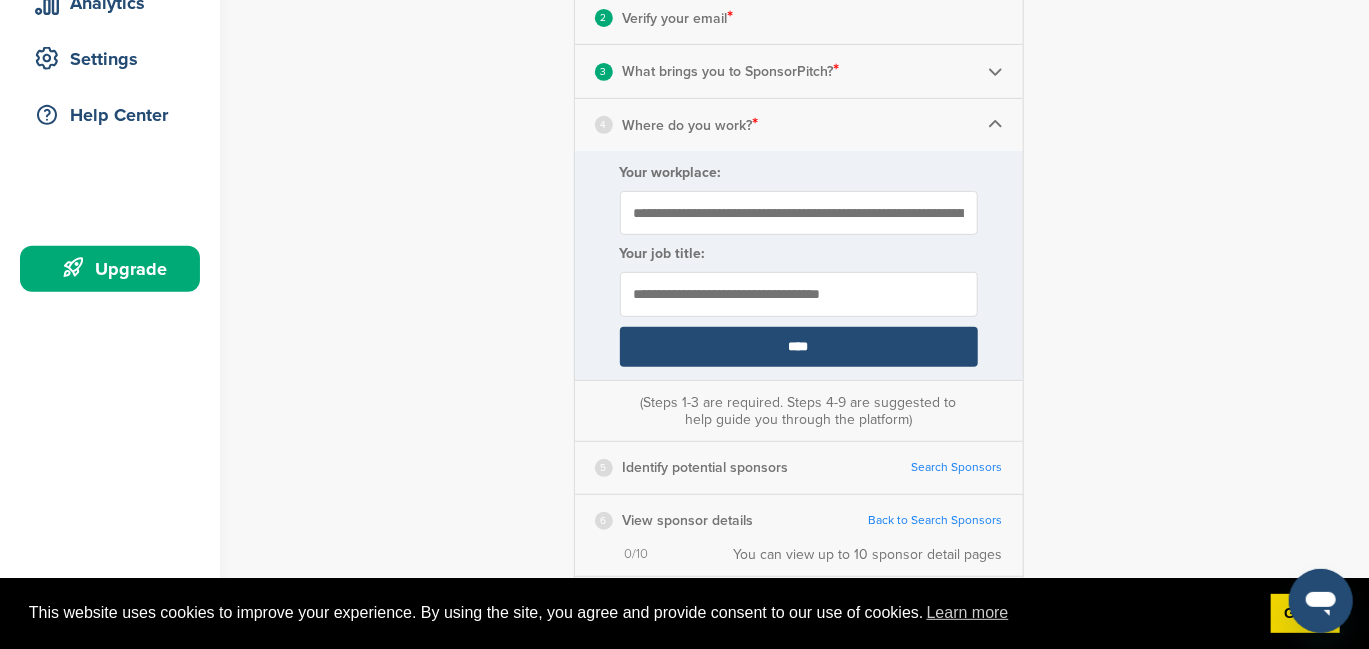 scroll, scrollTop: 455, scrollLeft: 0, axis: vertical 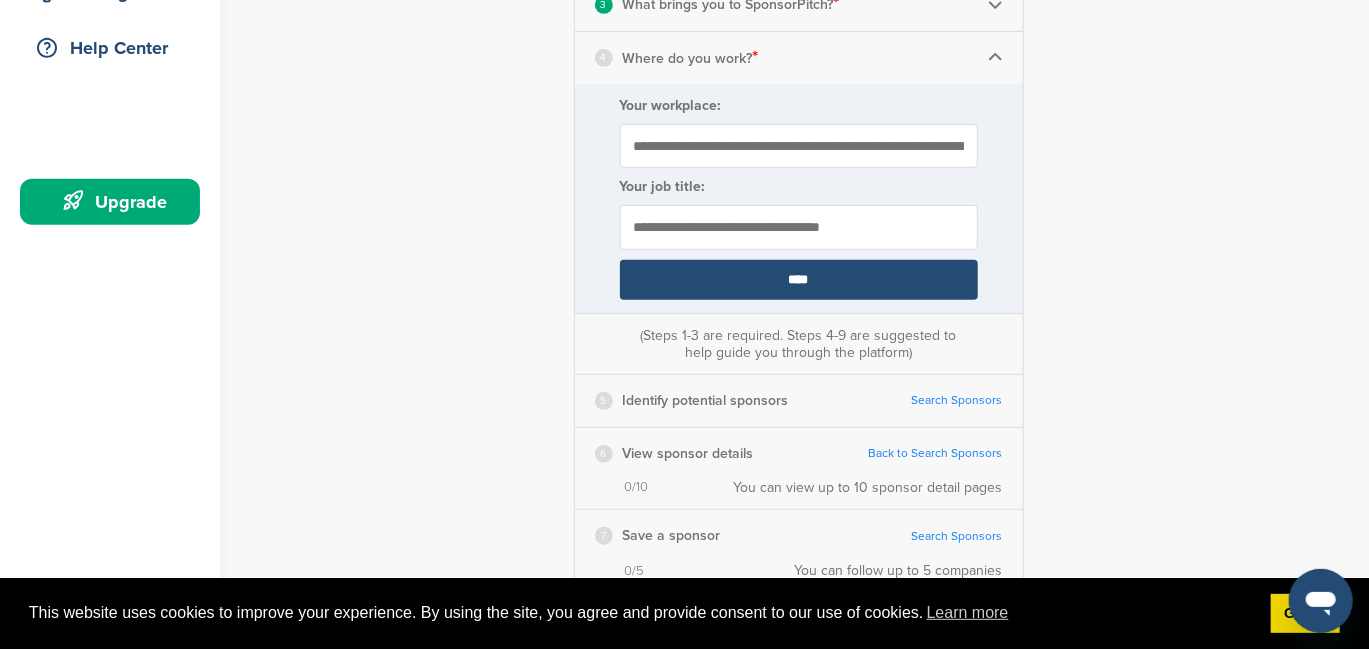type on "**********" 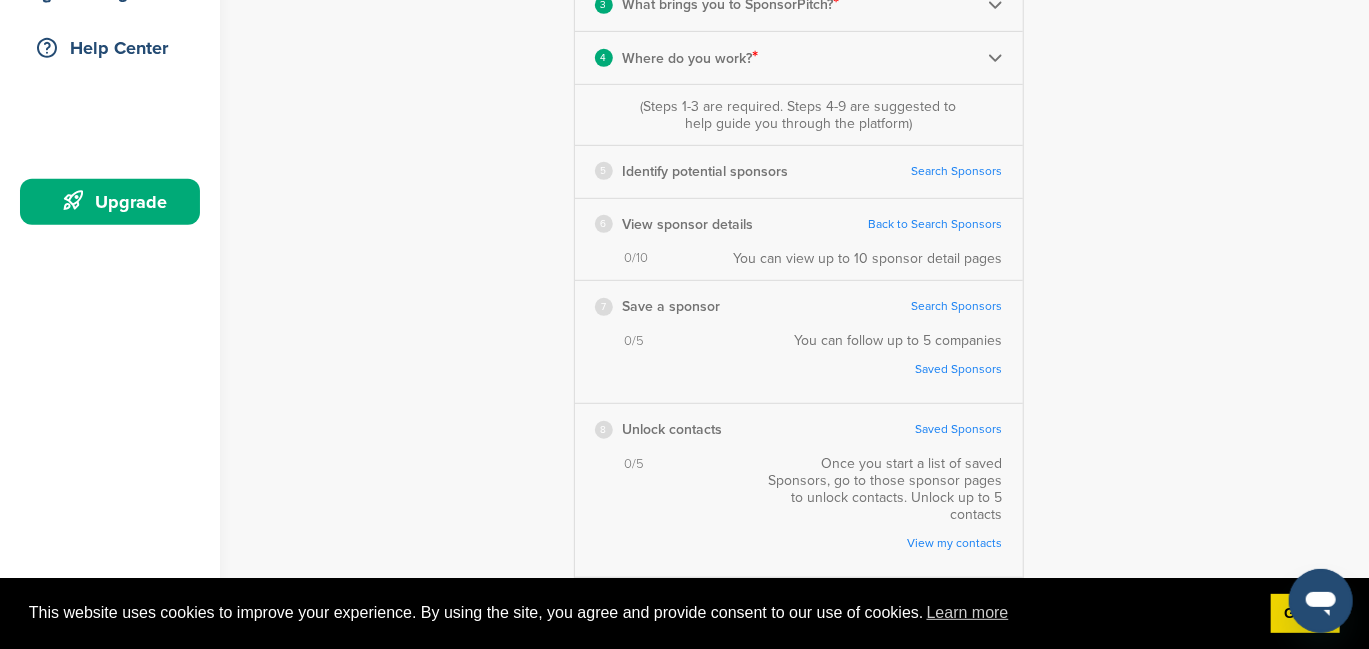 click on "Search Sponsors" at bounding box center [957, 171] 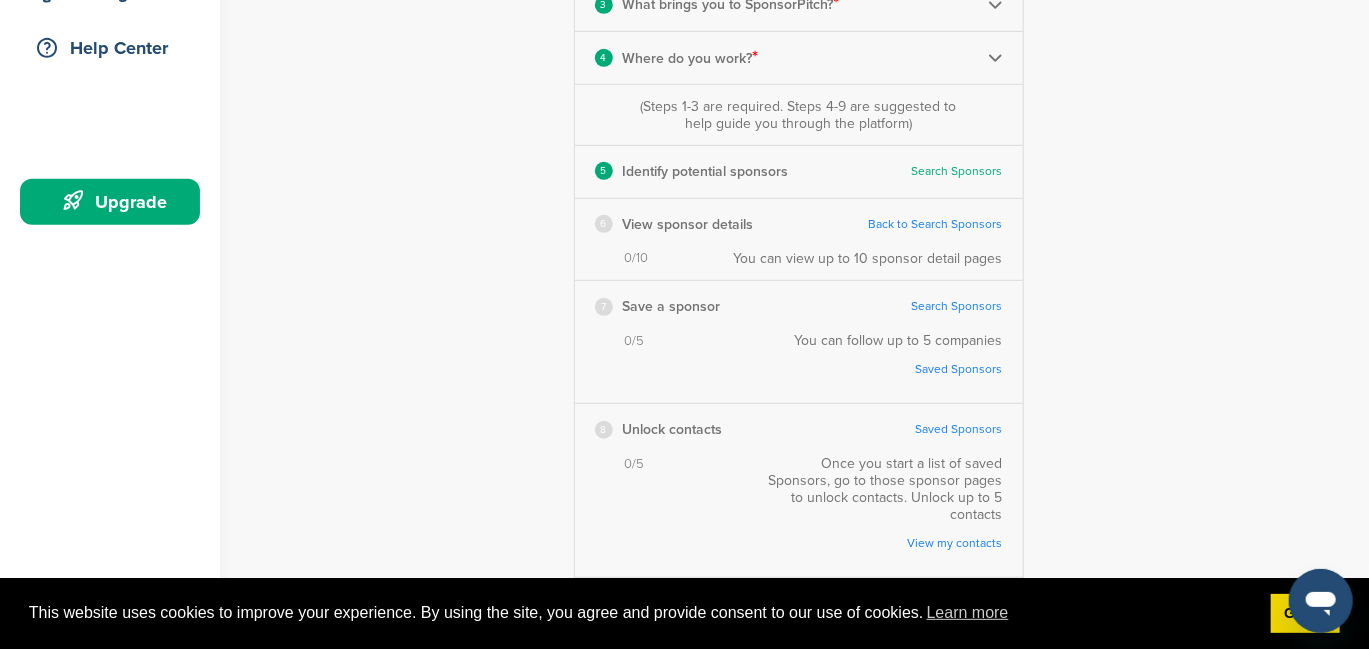 click on "Back to Search Sponsors" at bounding box center (936, 224) 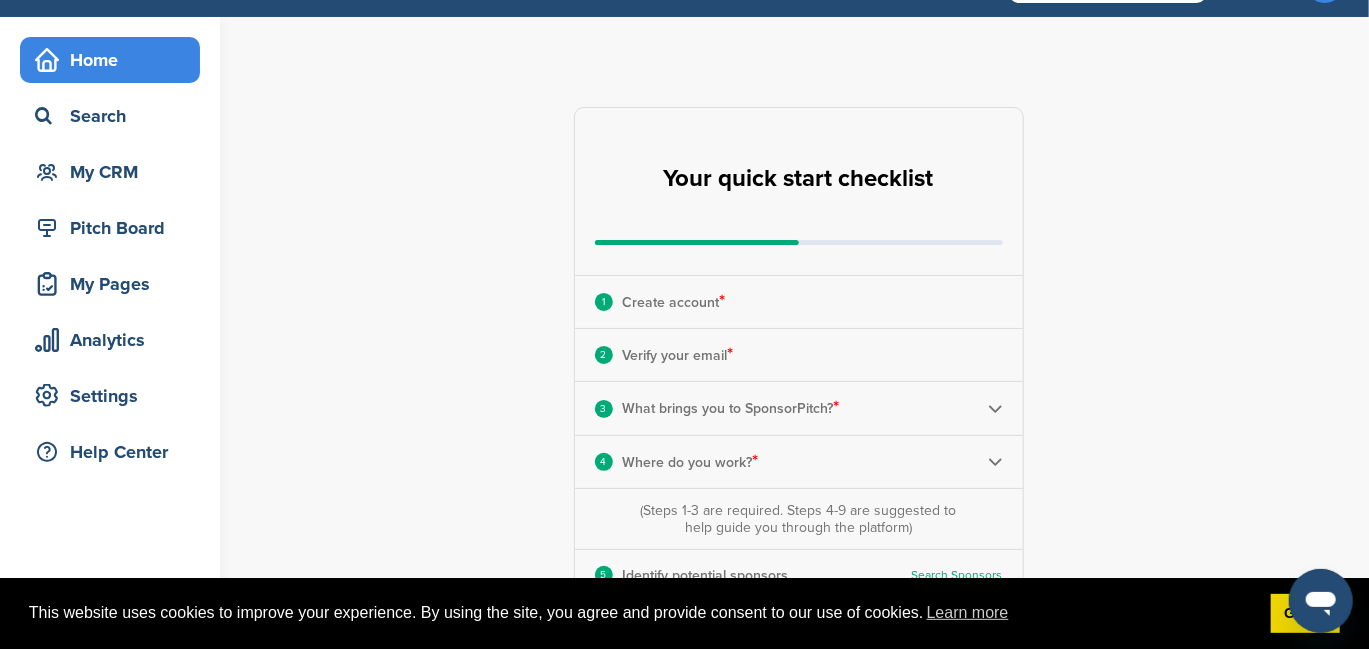 scroll, scrollTop: 0, scrollLeft: 0, axis: both 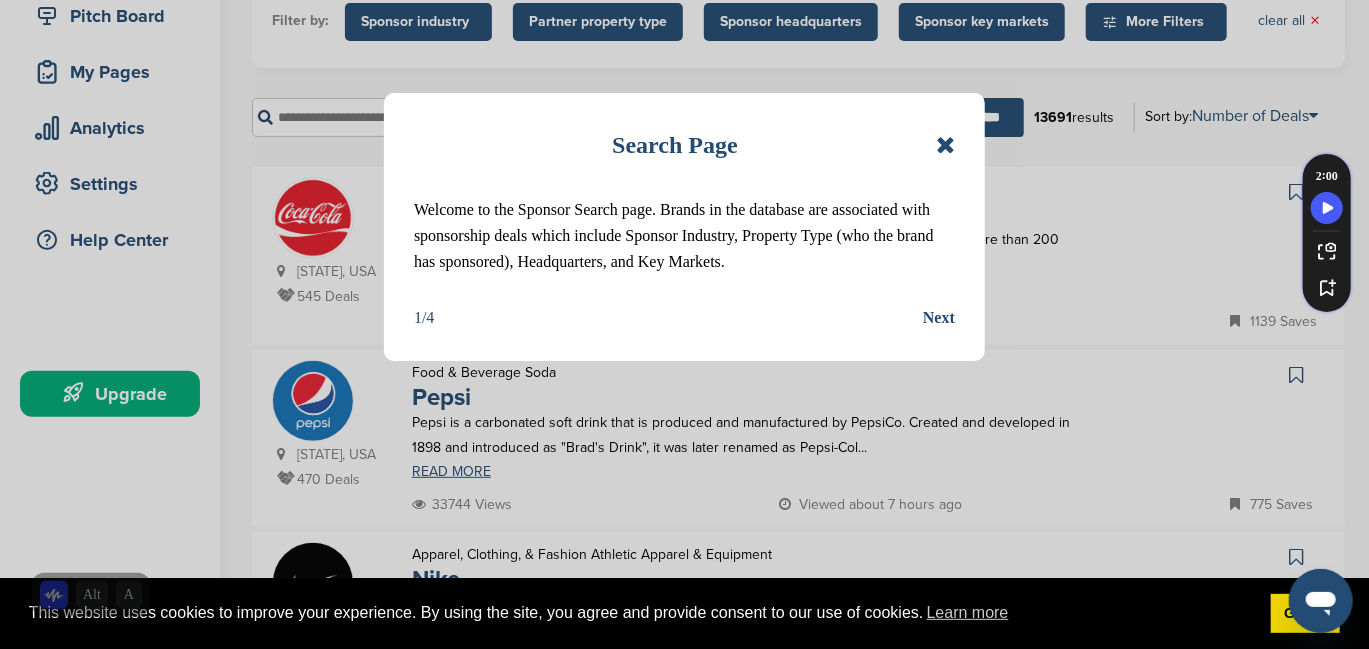 click on "Next" at bounding box center [939, 318] 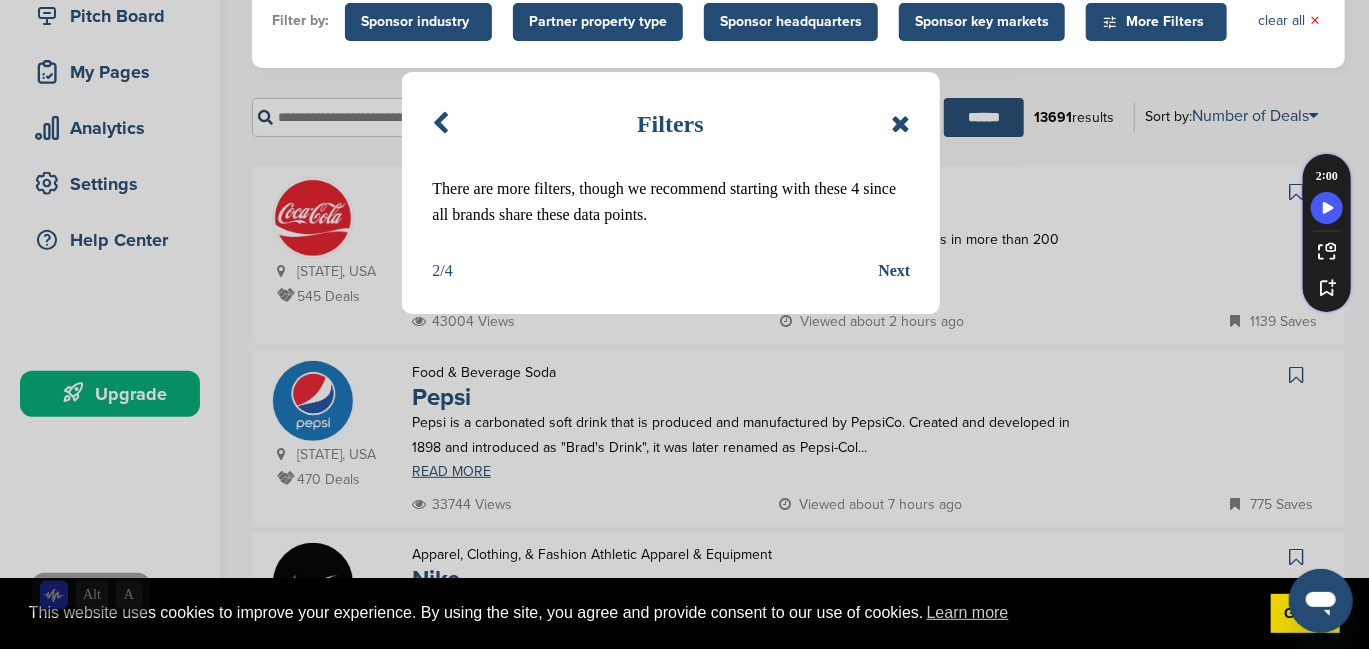 click on "Next" at bounding box center [894, 271] 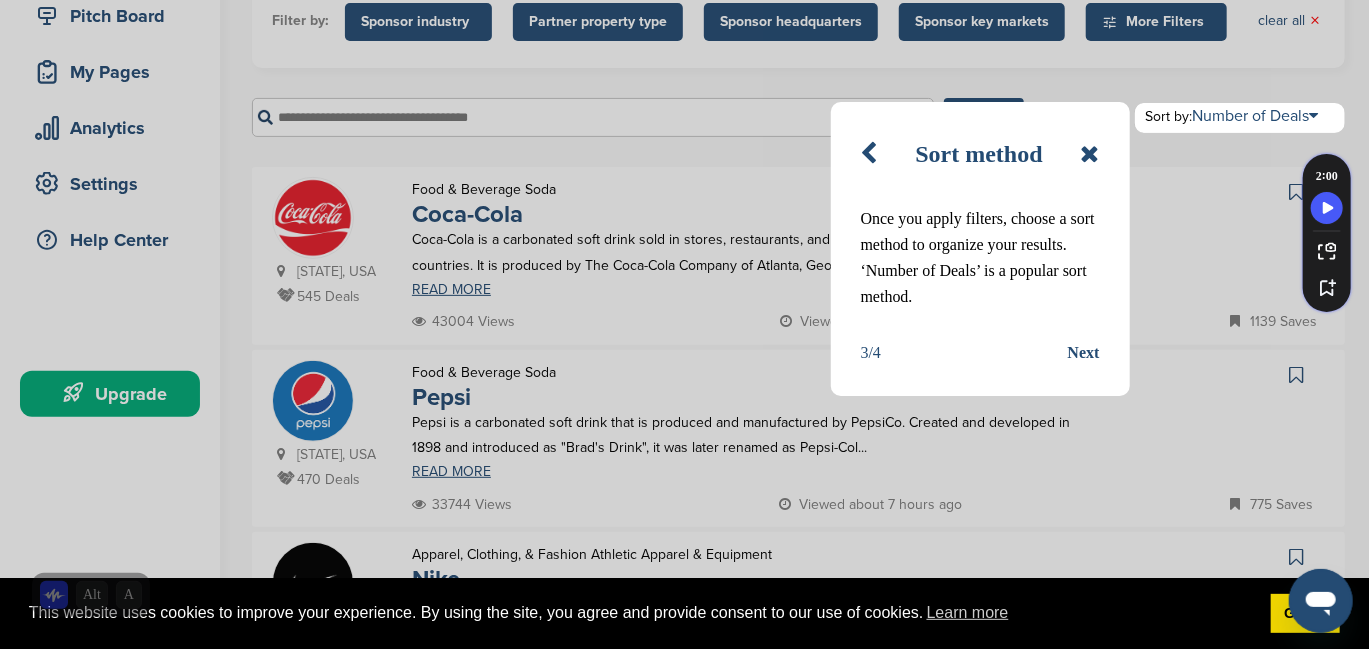 click on "Next" at bounding box center [1084, 353] 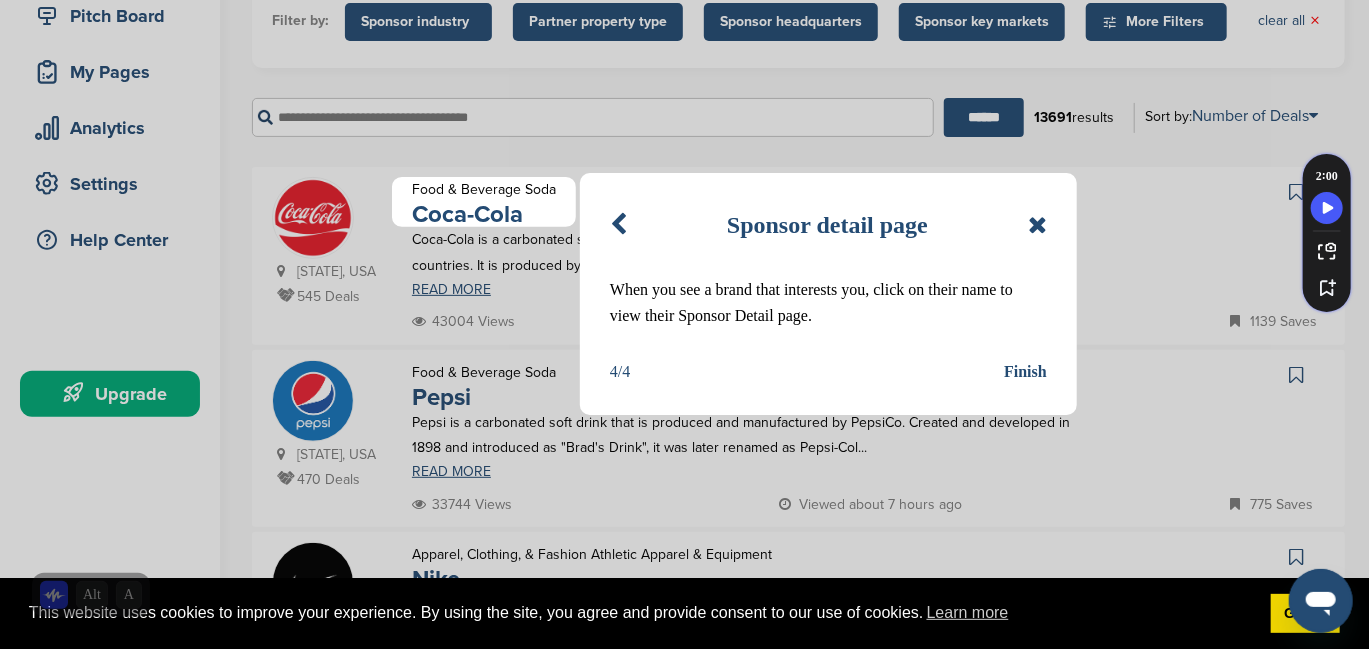 click on "Finish" at bounding box center [1025, 372] 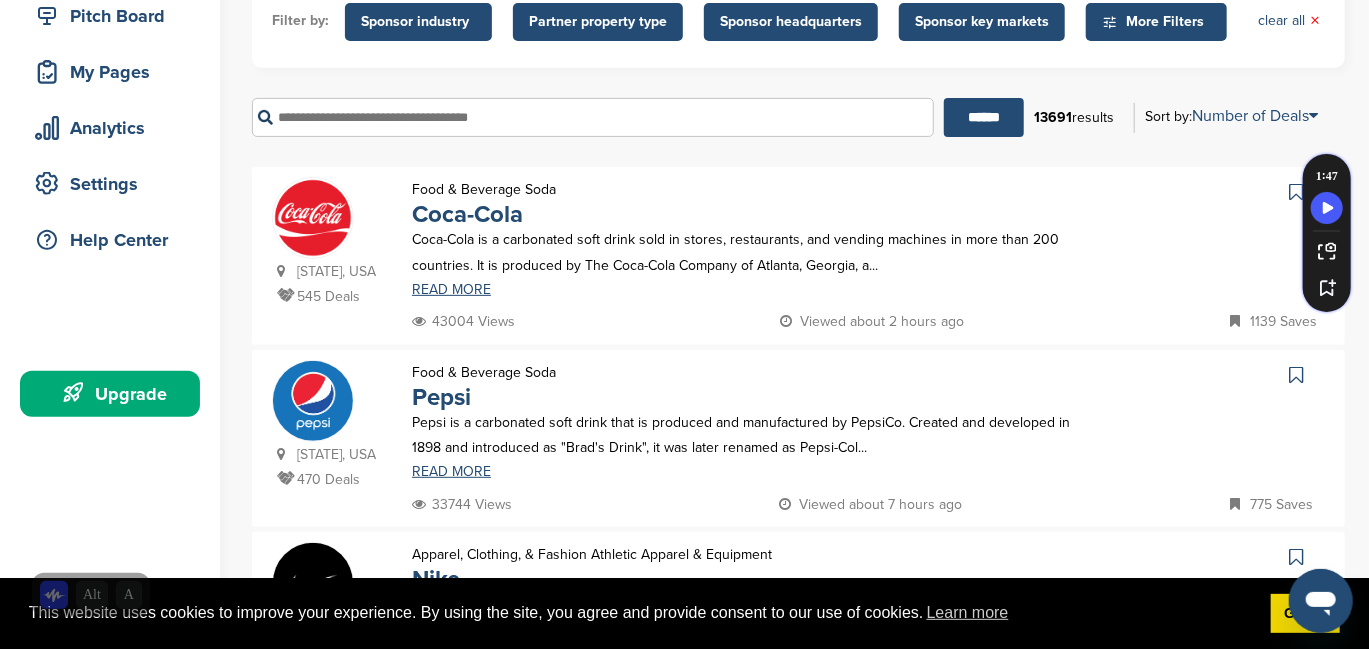 click at bounding box center [593, 117] 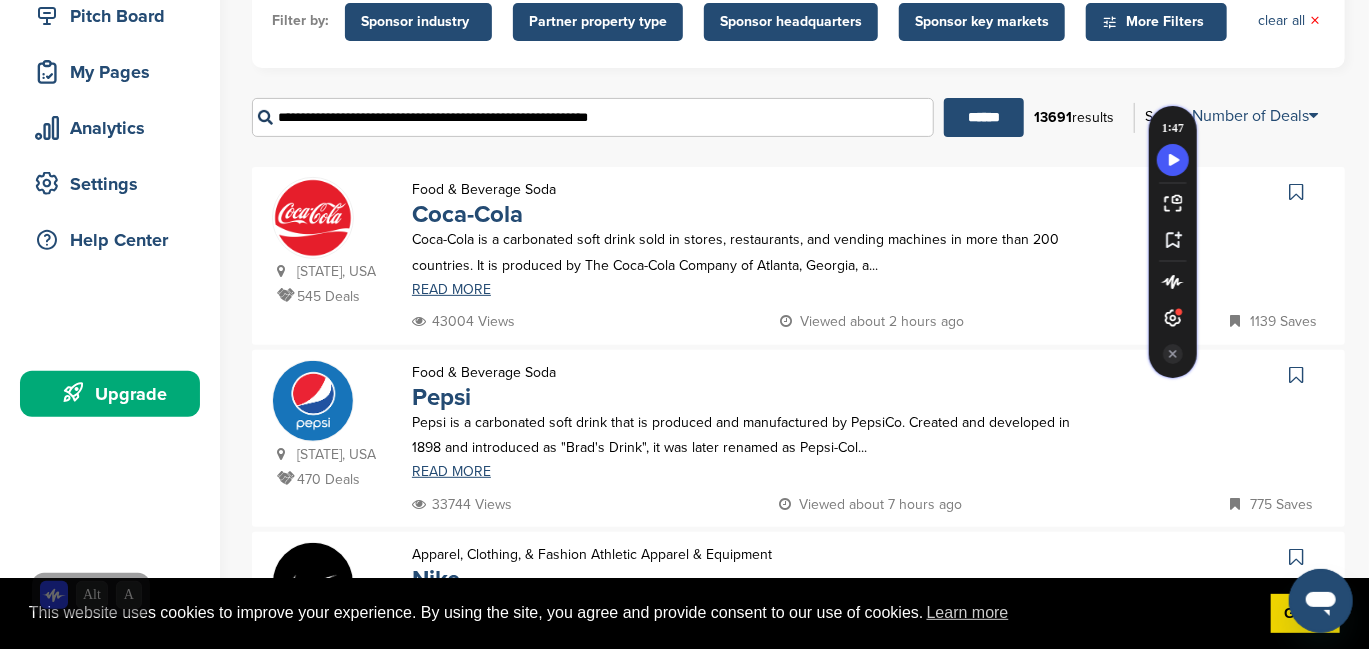 drag, startPoint x: 1328, startPoint y: 321, endPoint x: 1096, endPoint y: 172, distance: 275.72632 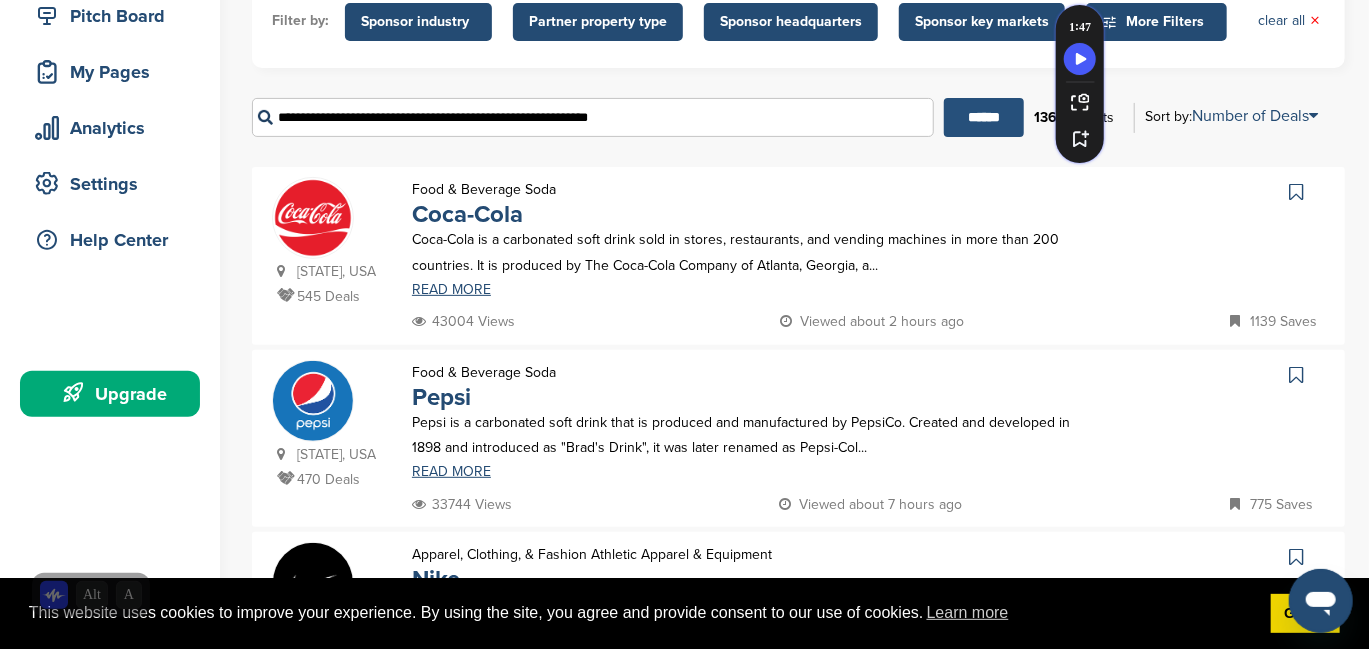 click on "******" at bounding box center (984, 117) 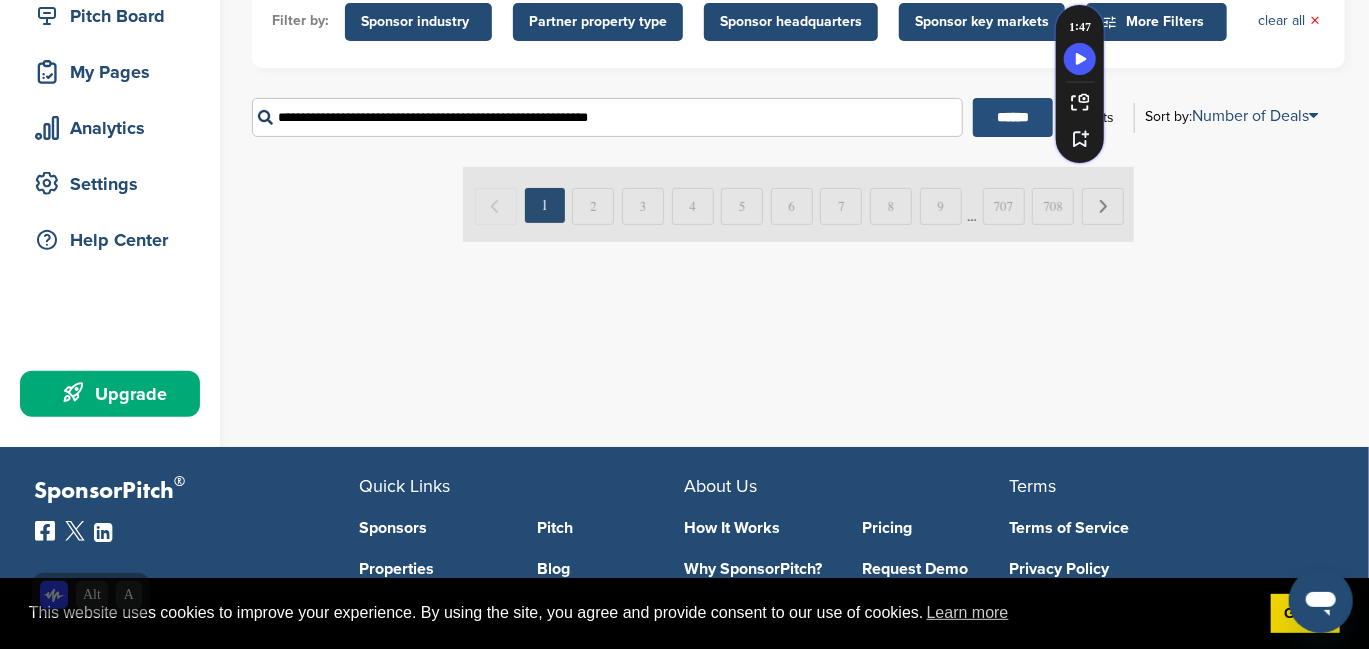 scroll, scrollTop: 0, scrollLeft: 0, axis: both 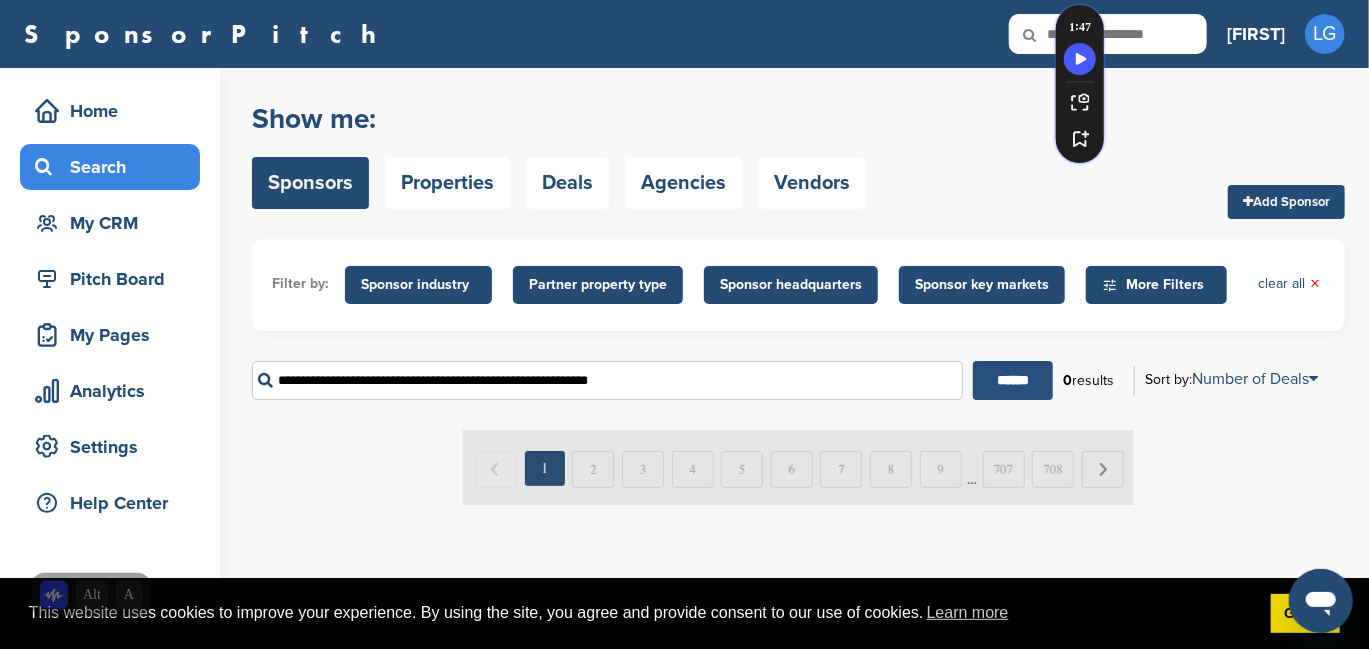 click on "Show me:
Sponsors
Properties
Deals
Agencies
Vendors
Add Sponsor" at bounding box center [798, 155] 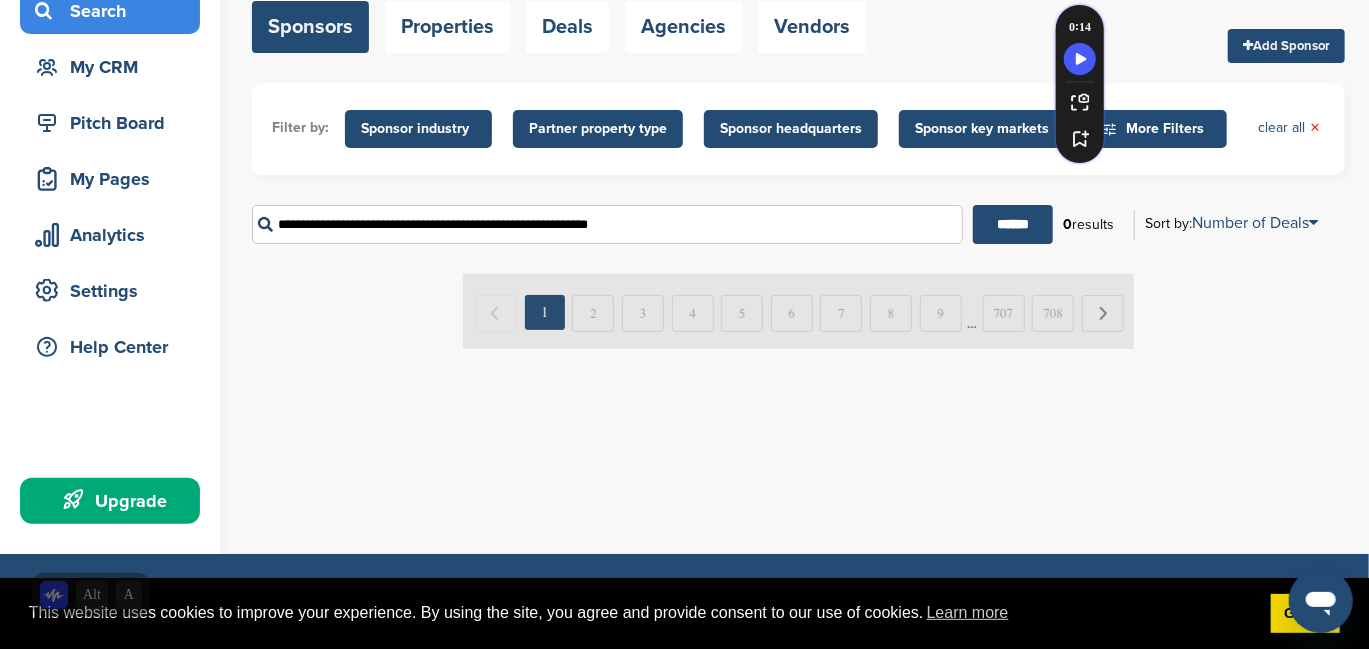 scroll, scrollTop: 154, scrollLeft: 0, axis: vertical 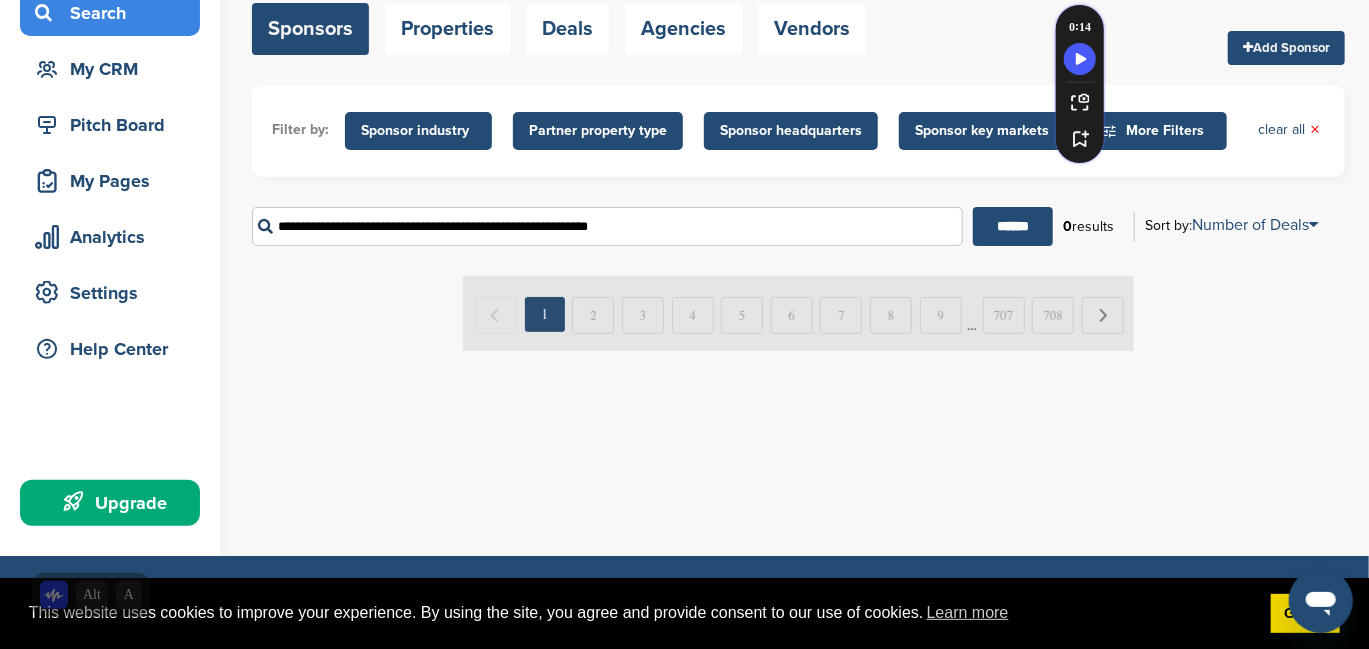 click at bounding box center (798, 313) 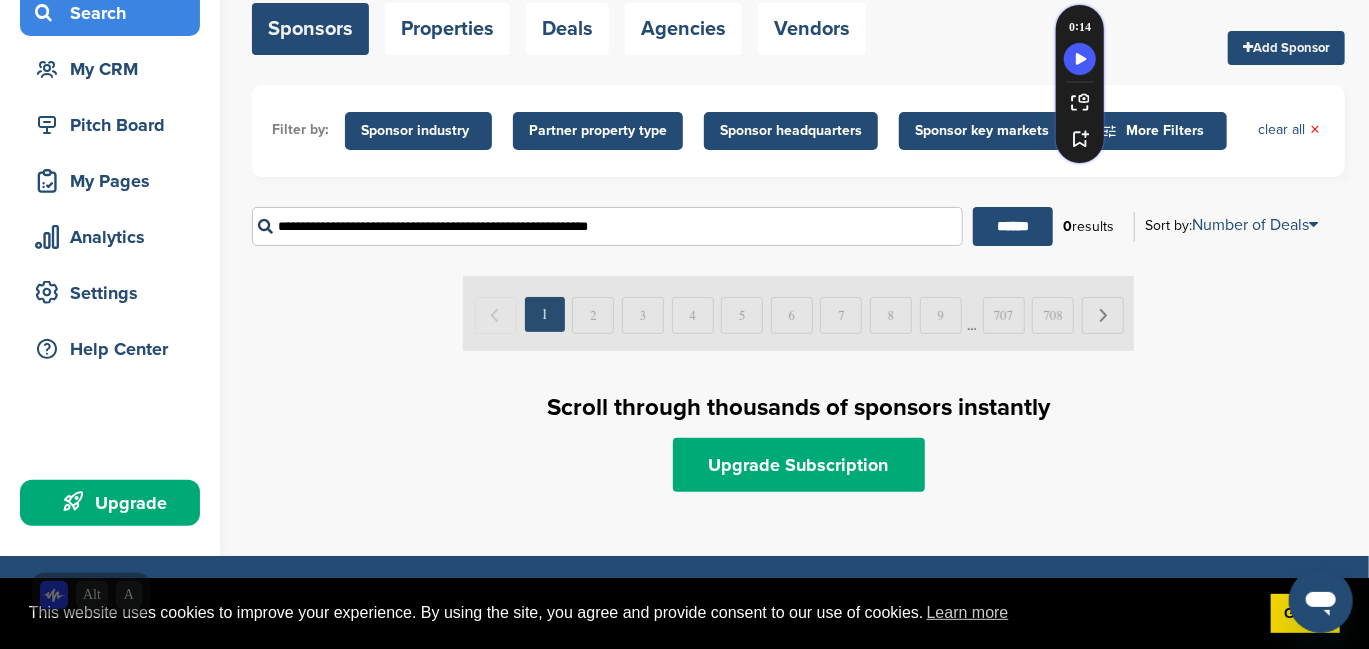 click on "**********" at bounding box center (607, 226) 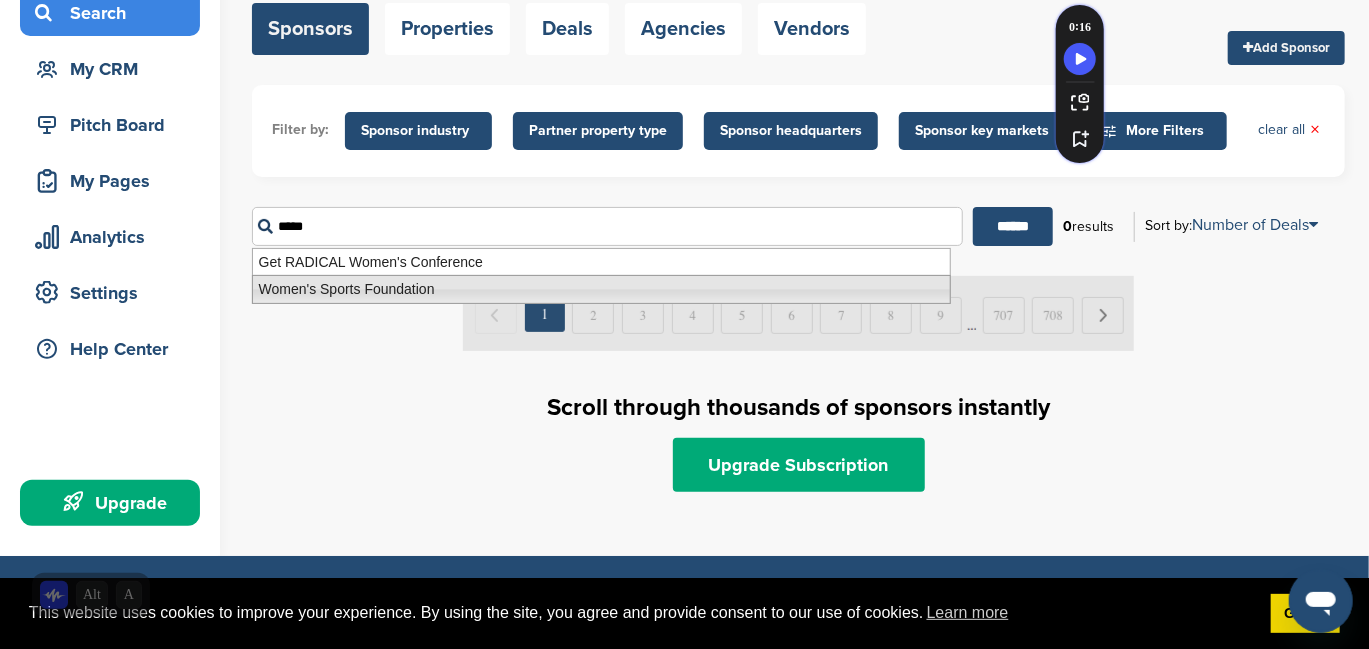 click on "Women's Sports Foundation" at bounding box center [601, 289] 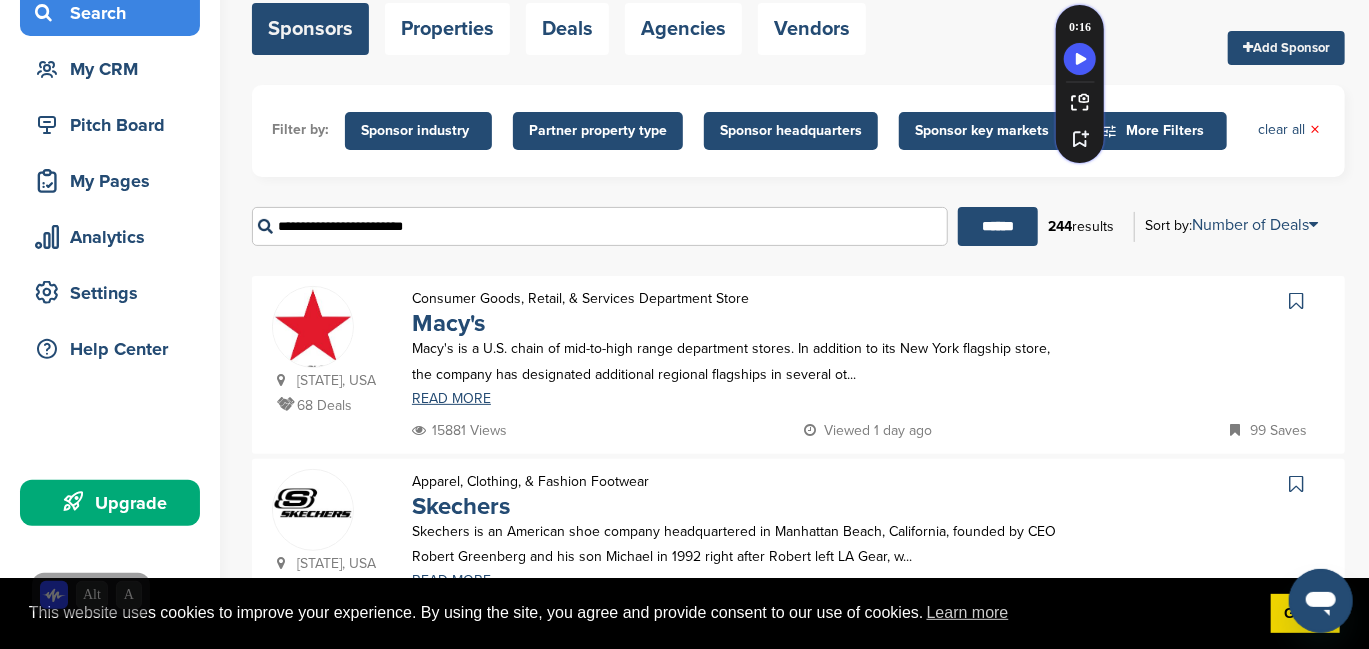 scroll, scrollTop: 0, scrollLeft: 0, axis: both 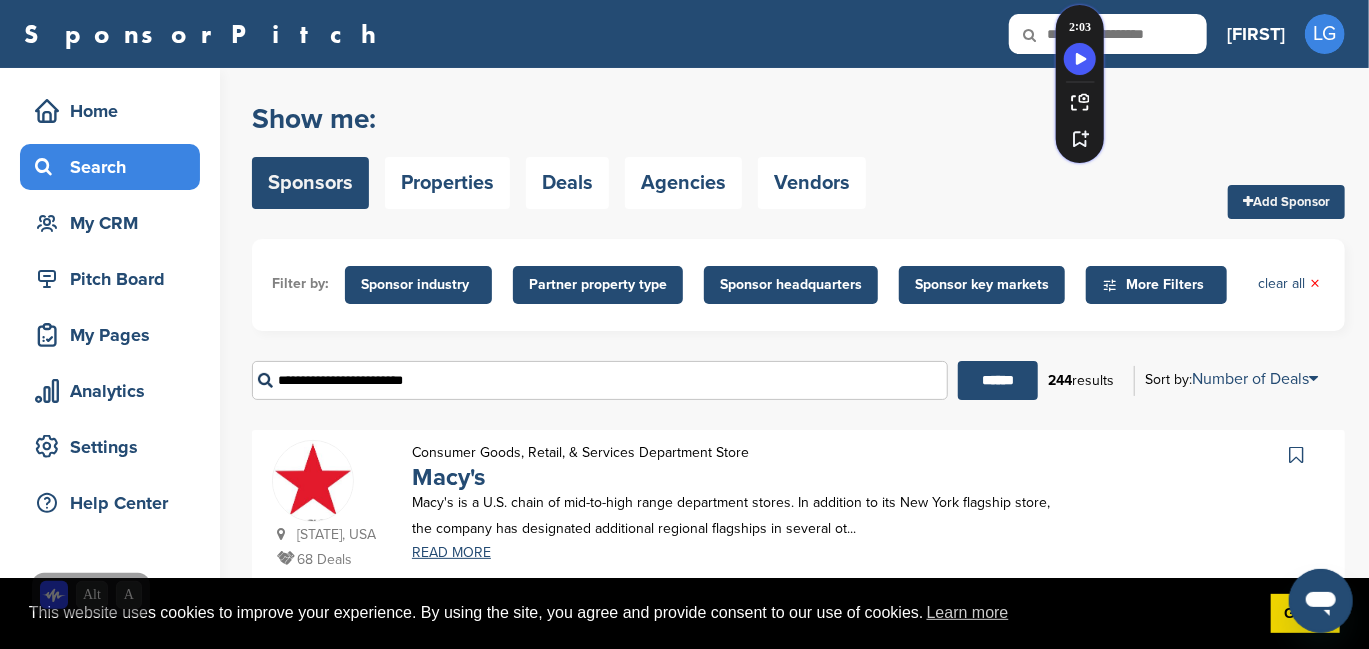 type on "**********" 